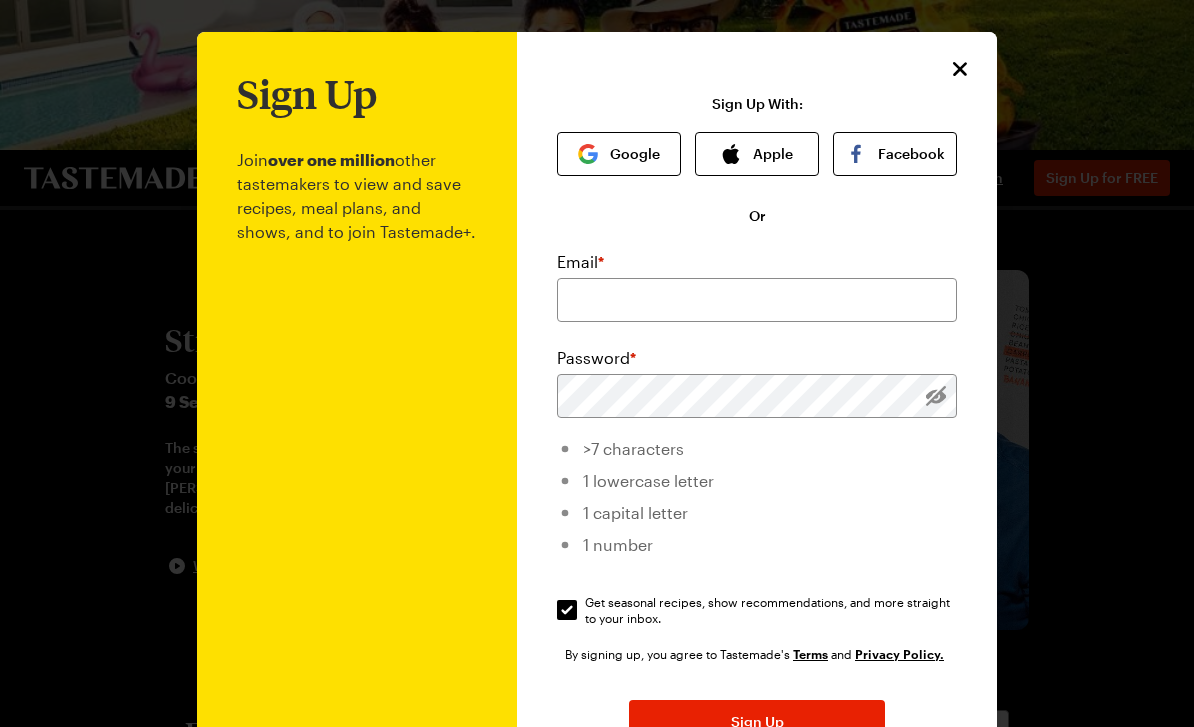 scroll, scrollTop: 0, scrollLeft: 0, axis: both 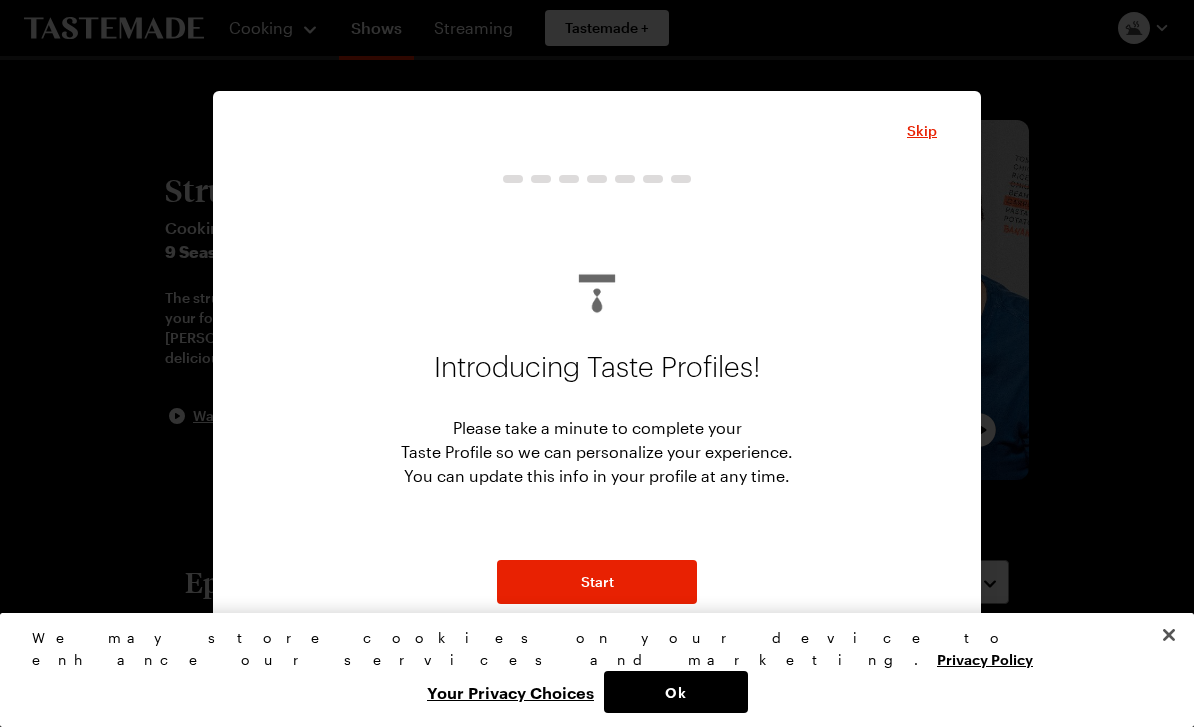 click on "Start" at bounding box center (597, 582) 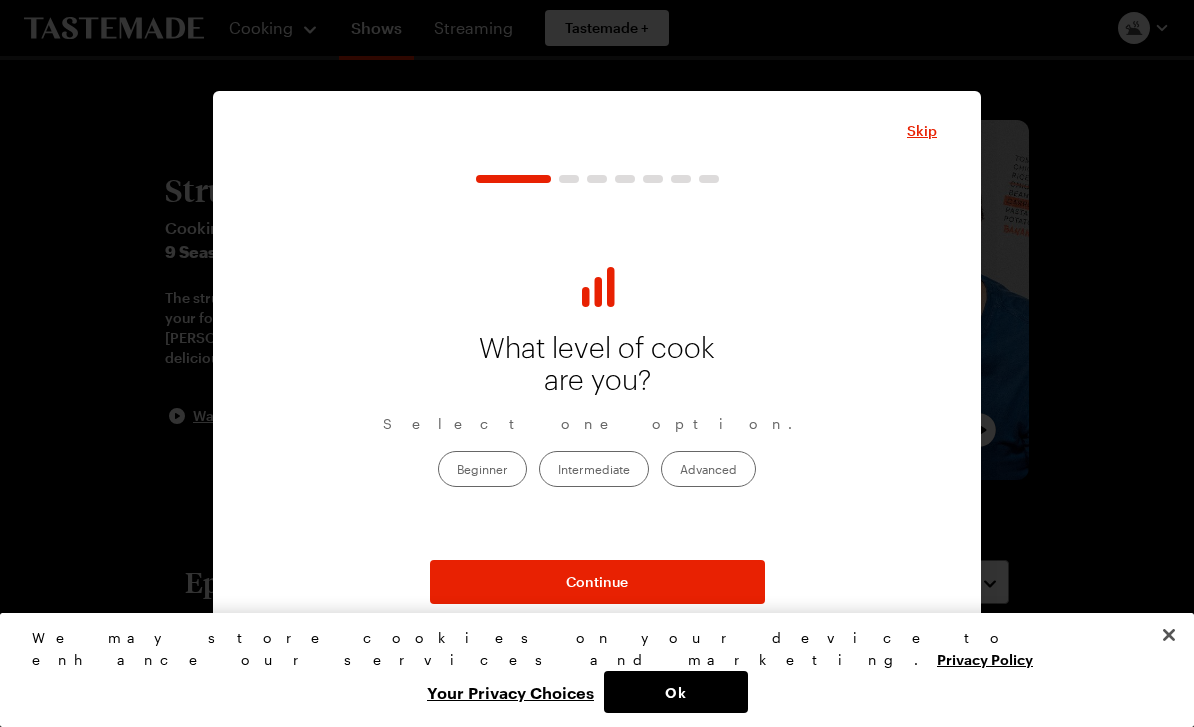 click on "Intermediate" at bounding box center (594, 469) 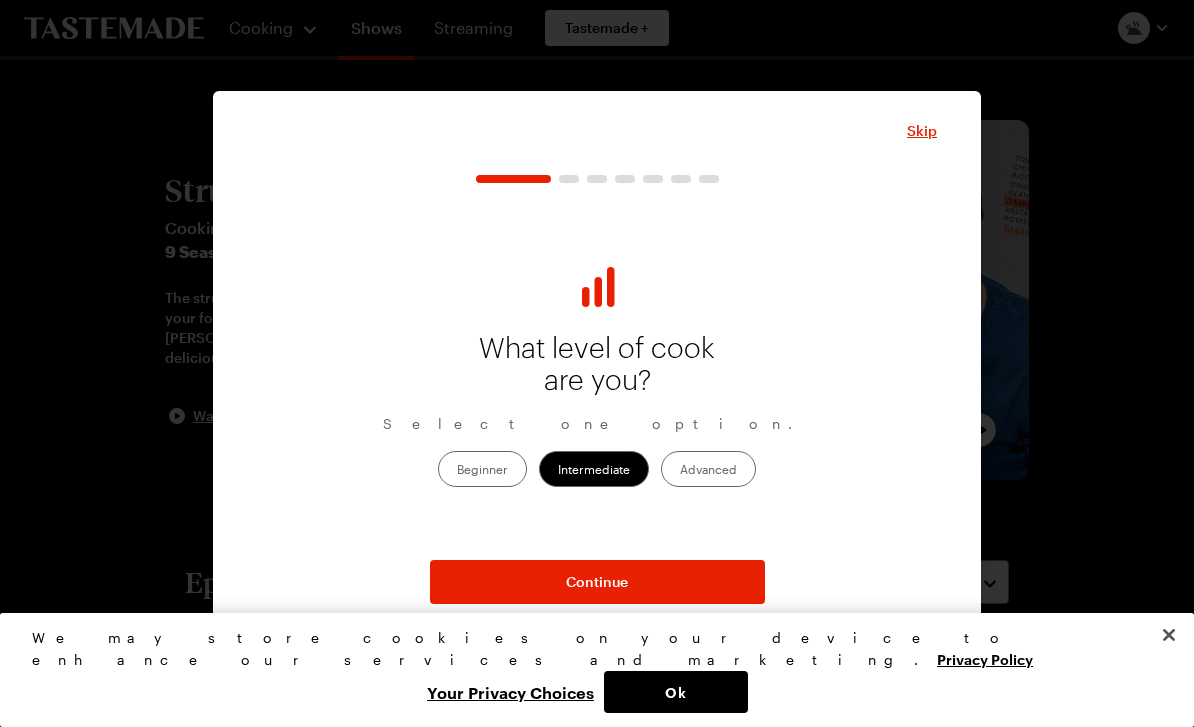 click on "Continue" at bounding box center (597, 582) 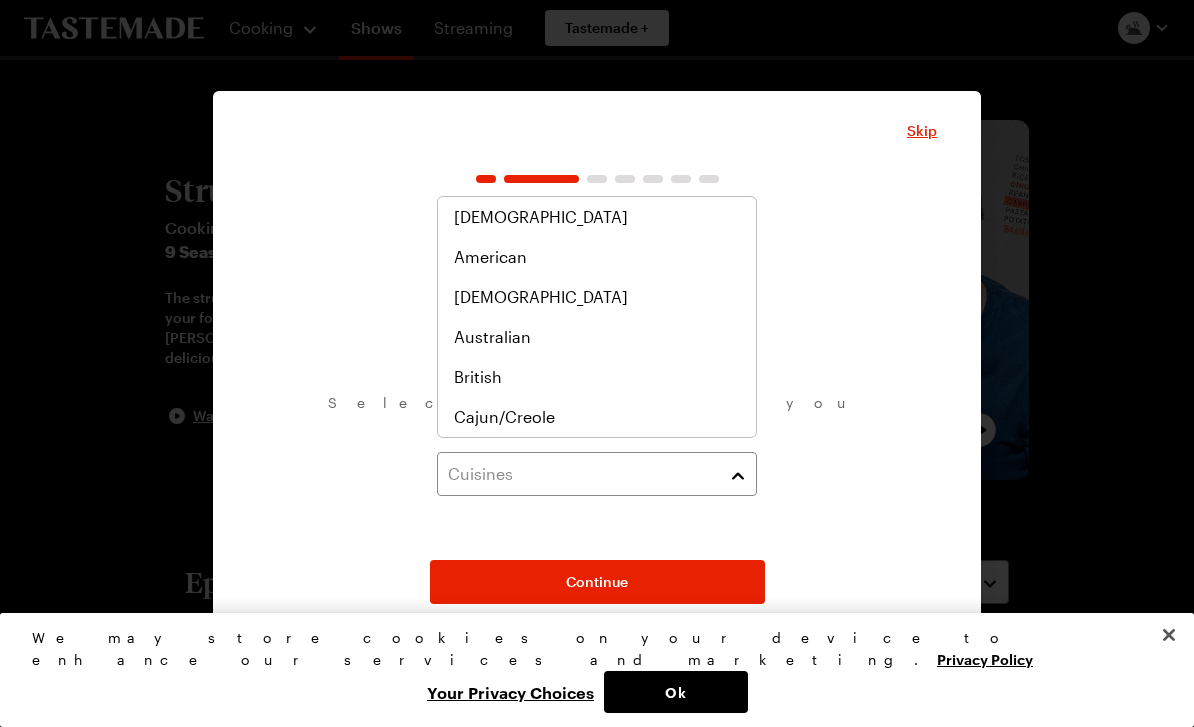 click on "Cuisines" at bounding box center (597, 474) 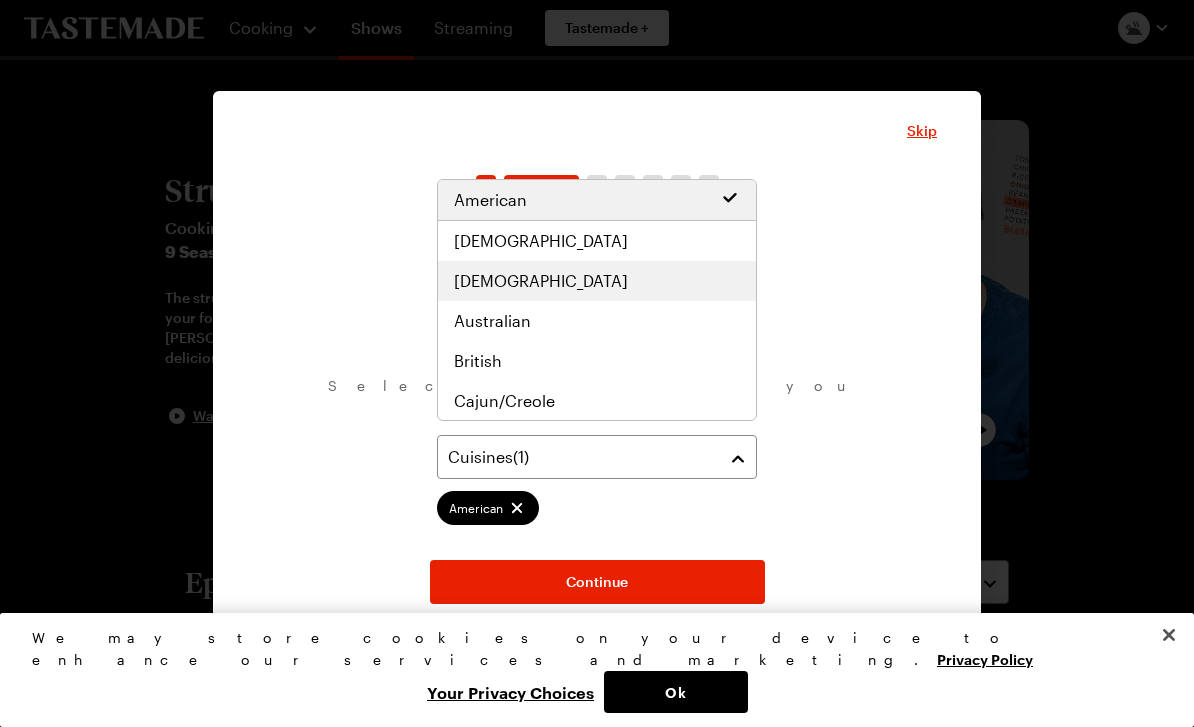 click on "Asian" at bounding box center (597, 281) 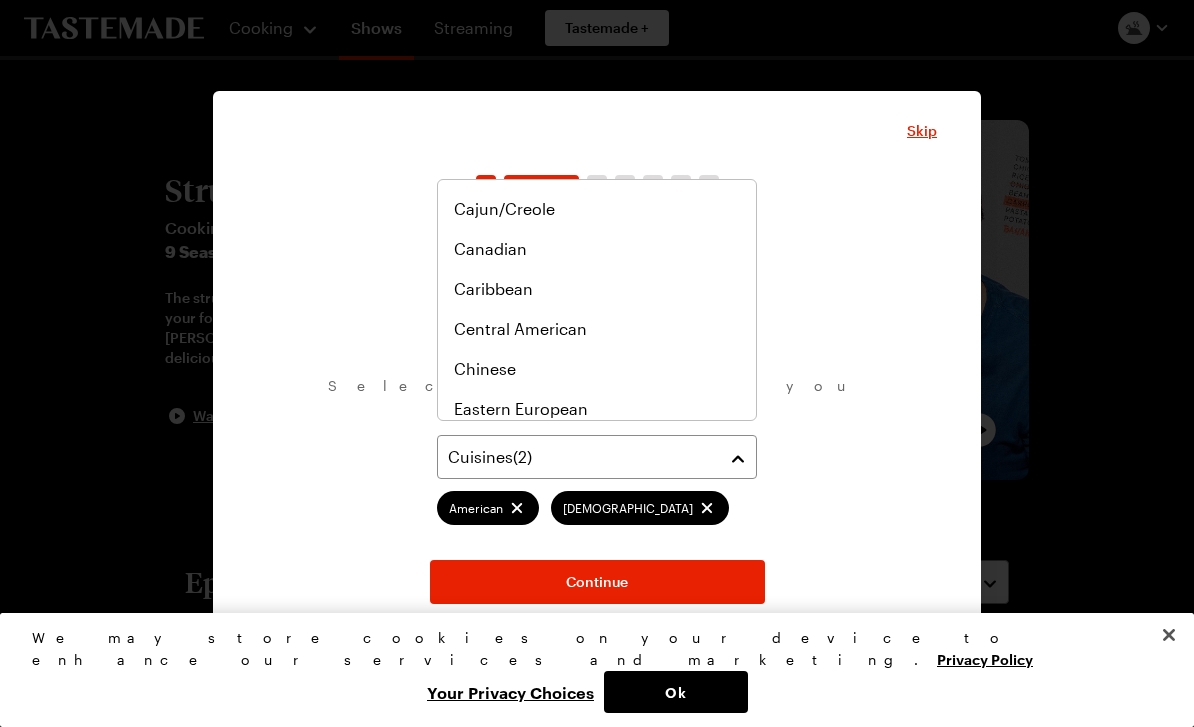 scroll, scrollTop: 196, scrollLeft: 0, axis: vertical 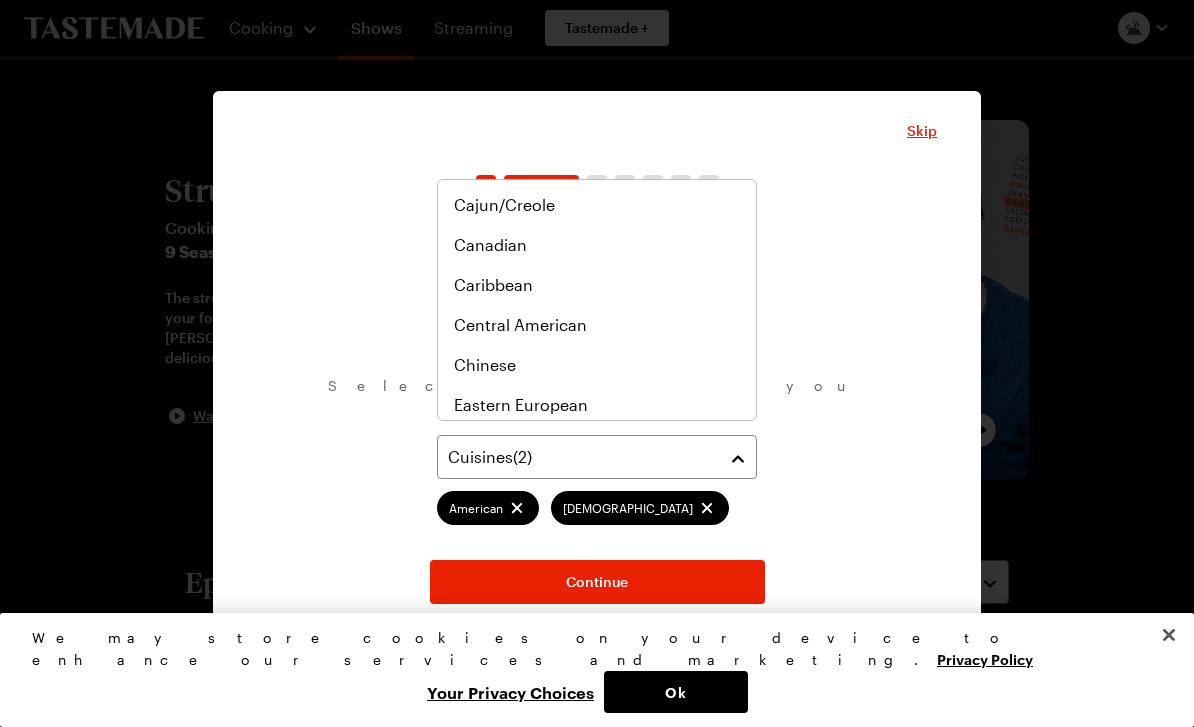 click on "Chinese" at bounding box center (597, 365) 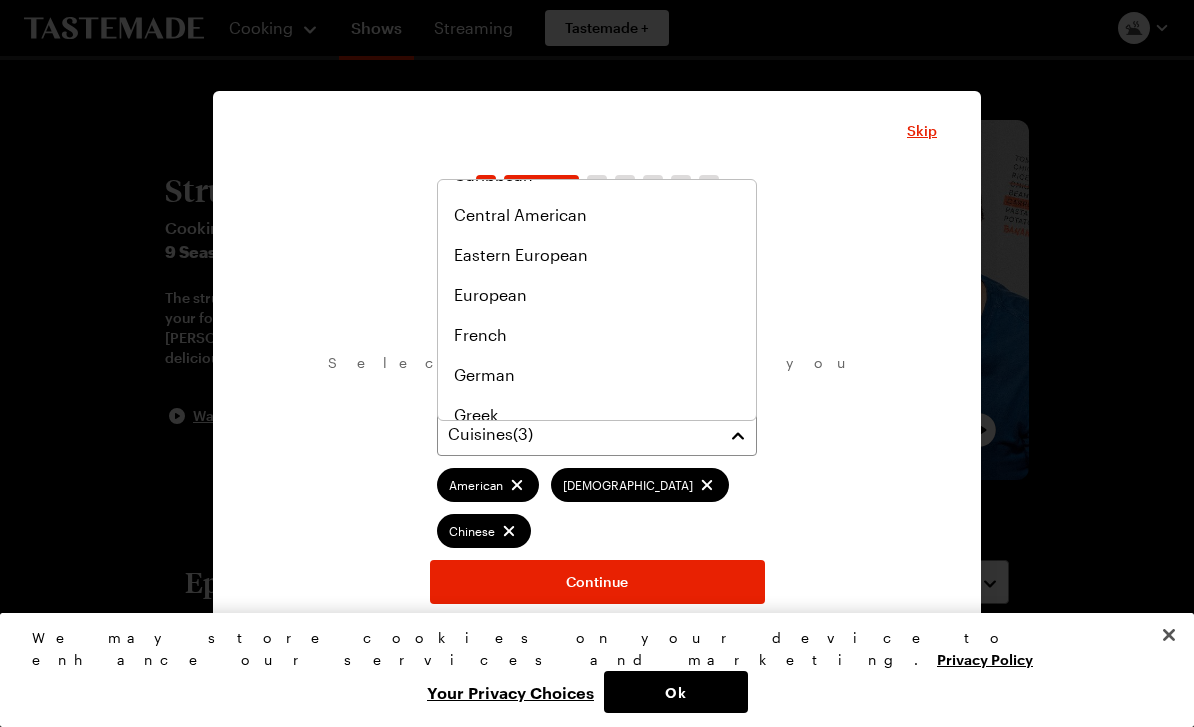 scroll, scrollTop: 348, scrollLeft: 0, axis: vertical 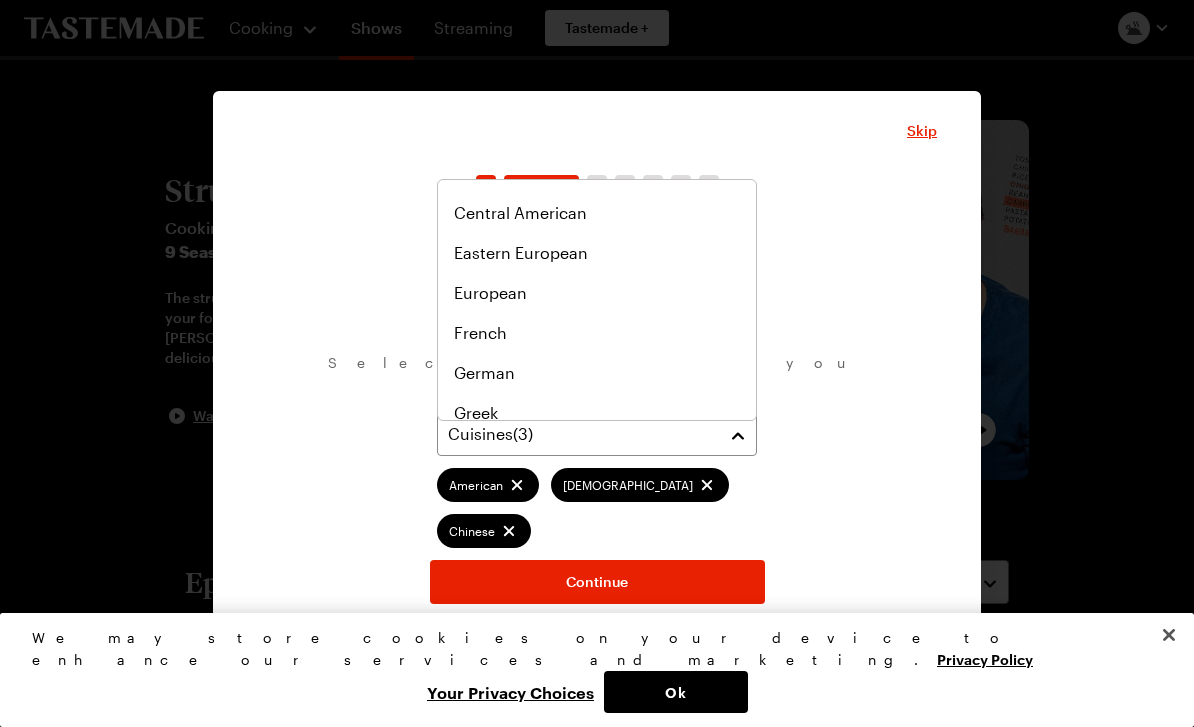 click on "French" at bounding box center [597, 333] 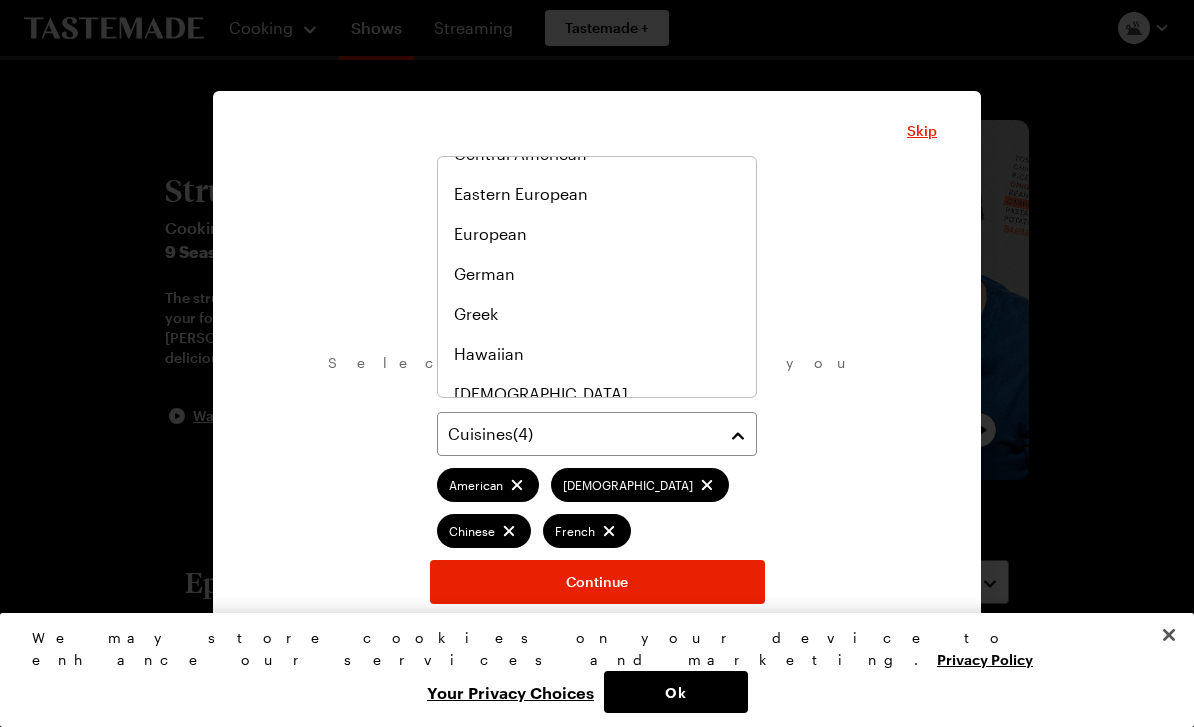 scroll, scrollTop: 415, scrollLeft: 0, axis: vertical 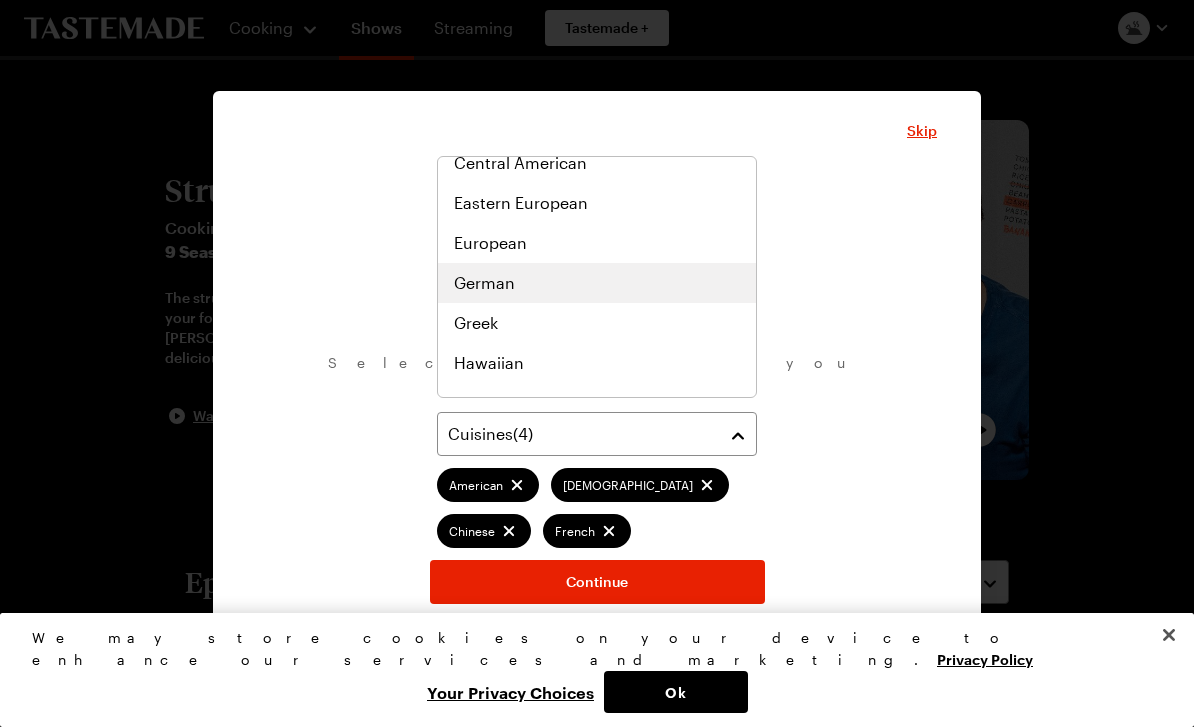 click on "German" at bounding box center (484, 283) 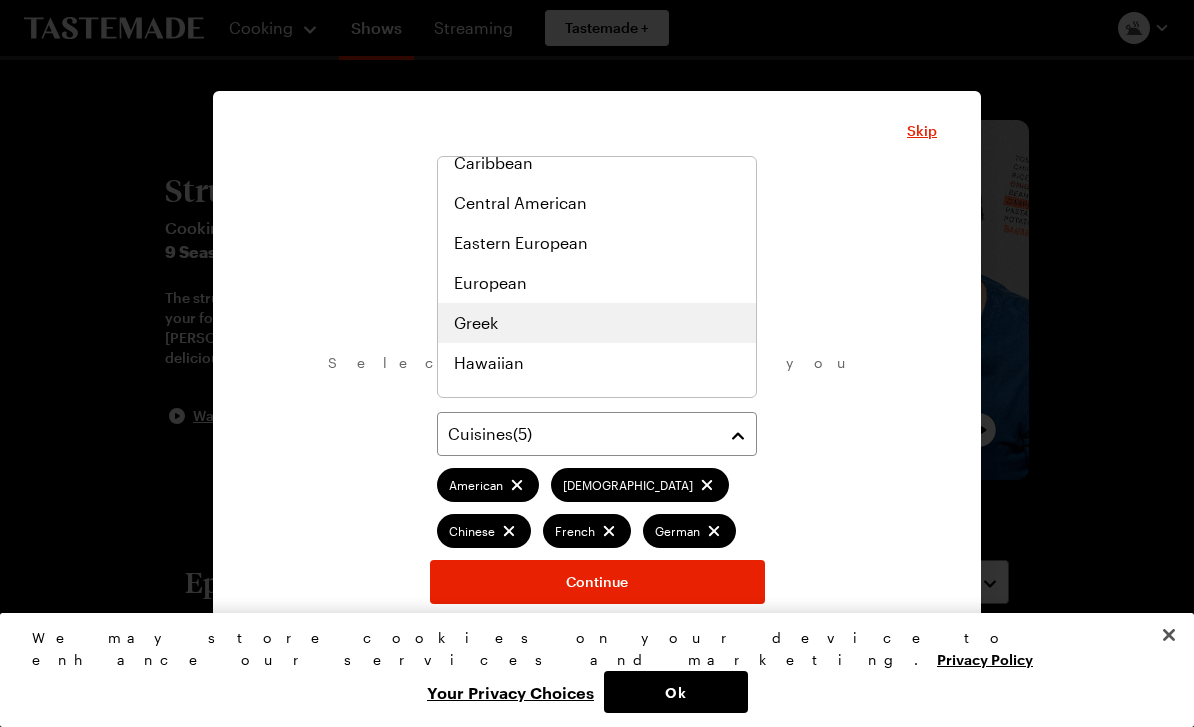 click on "Greek" at bounding box center [476, 323] 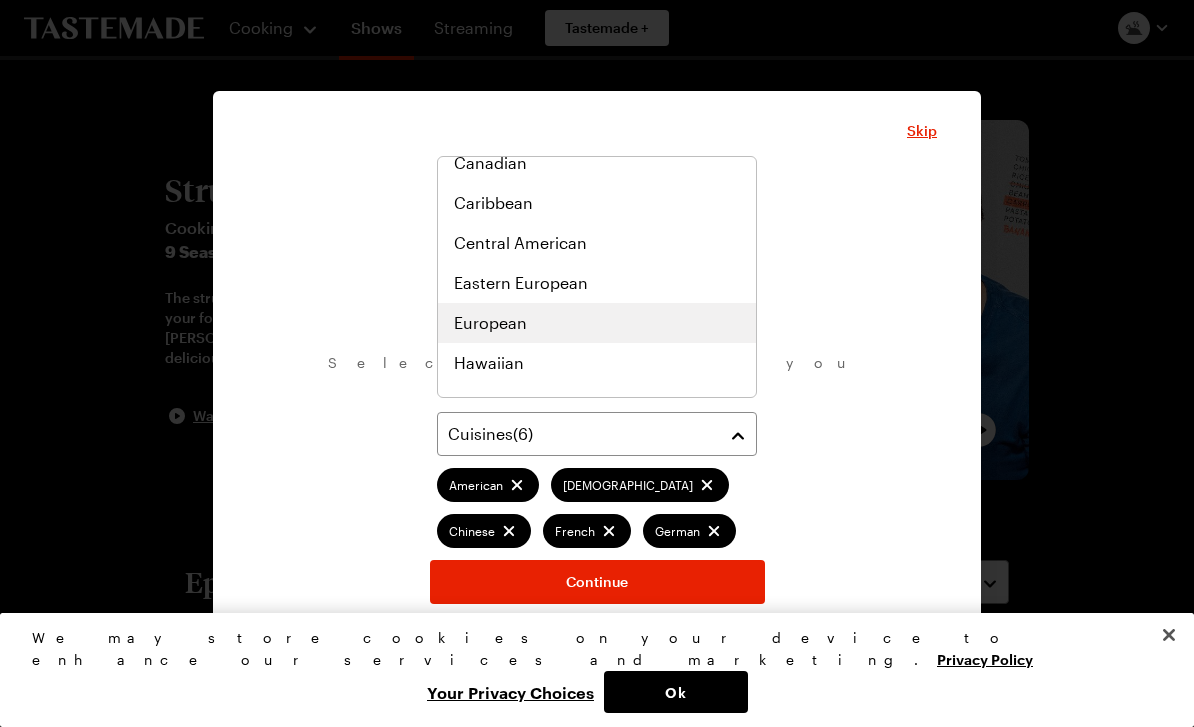 click on "European" at bounding box center [490, 323] 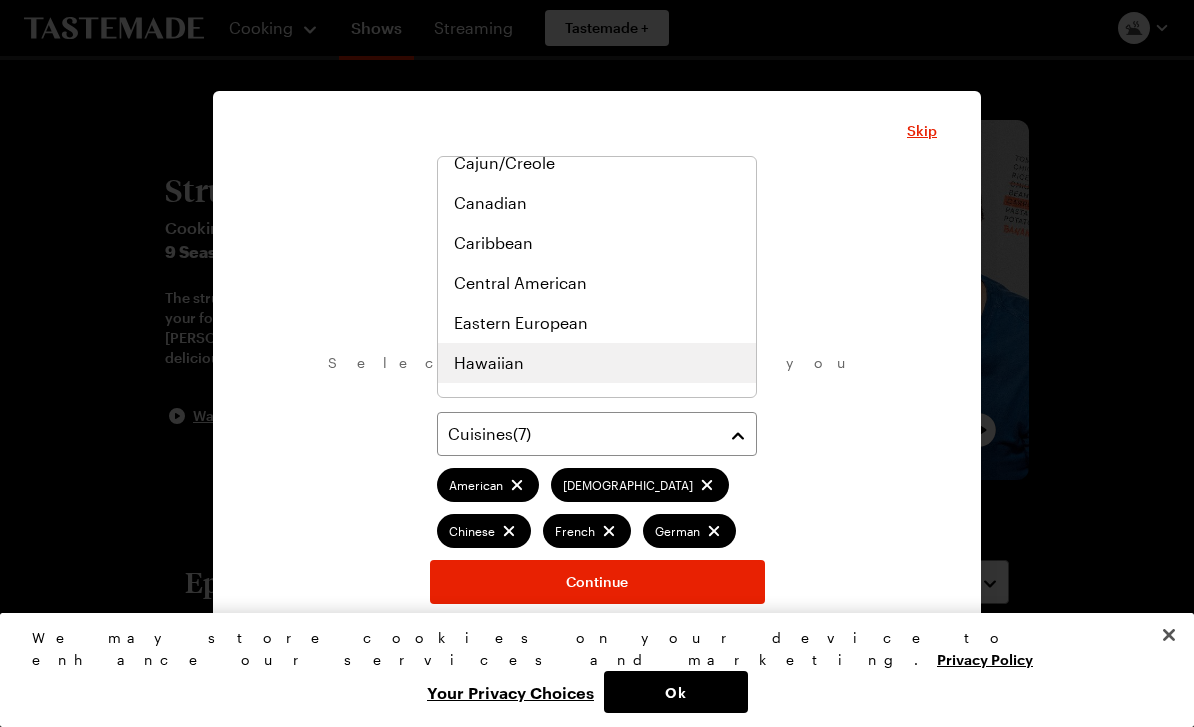click on "Hawaiian" at bounding box center (489, 363) 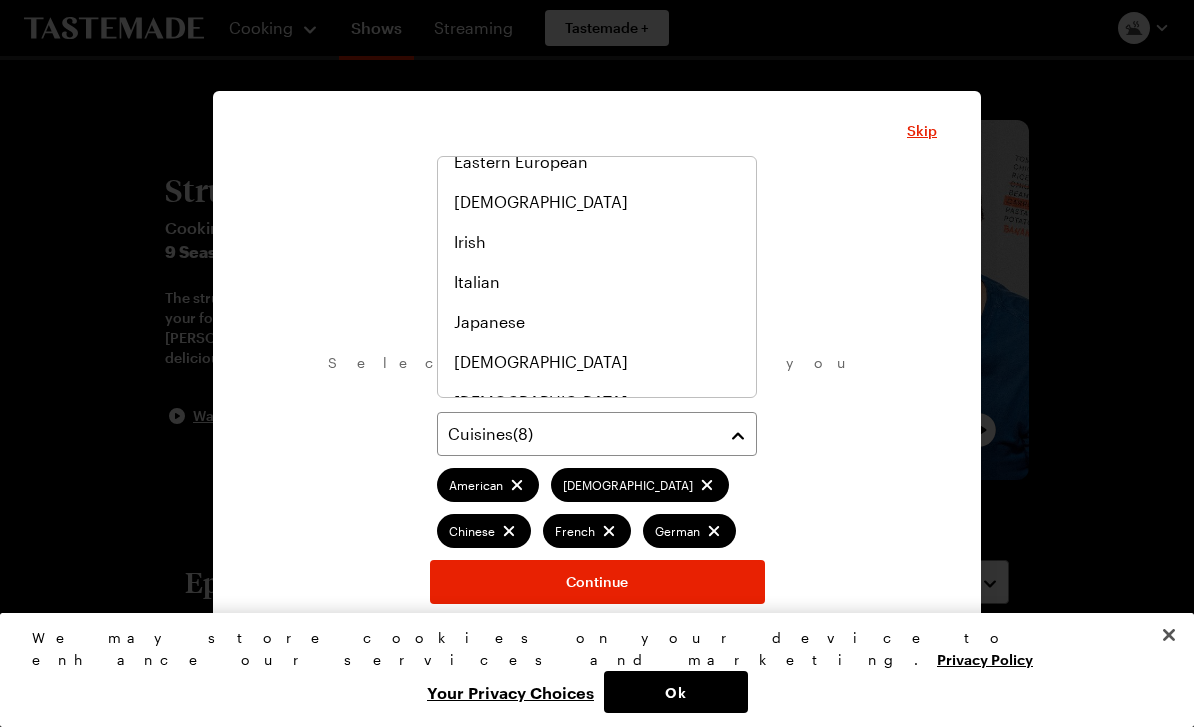 scroll, scrollTop: 622, scrollLeft: 0, axis: vertical 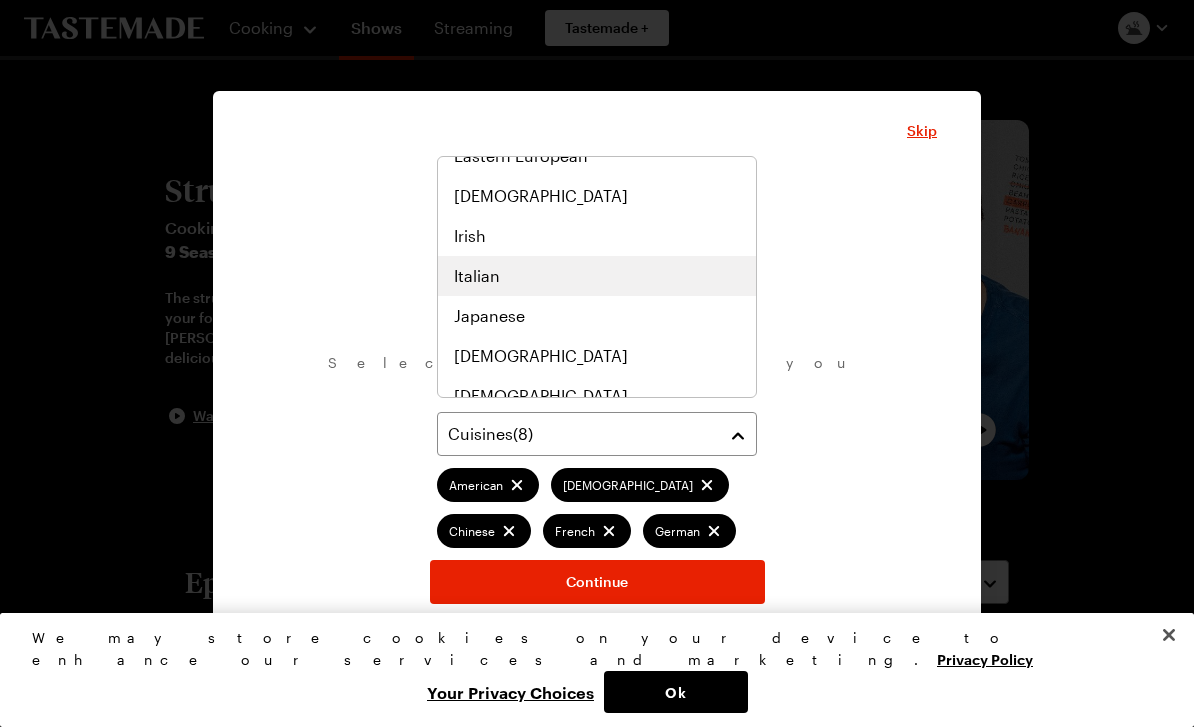 click on "Italian" at bounding box center [477, 276] 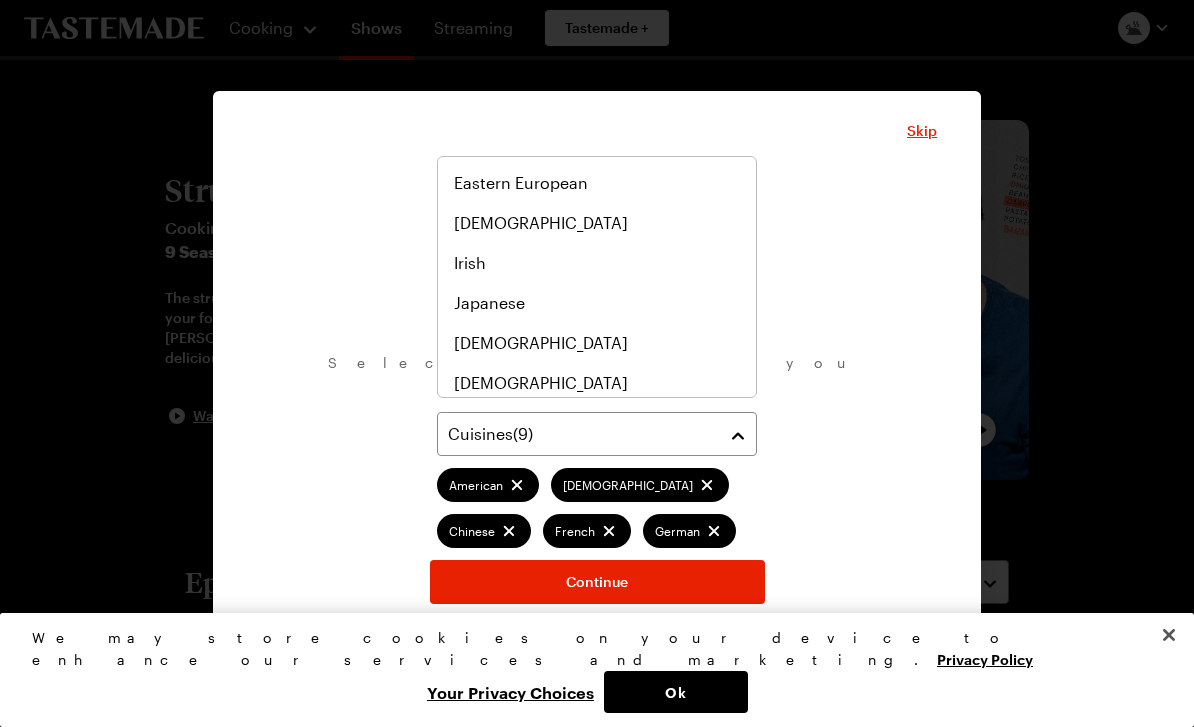 scroll, scrollTop: 633, scrollLeft: 0, axis: vertical 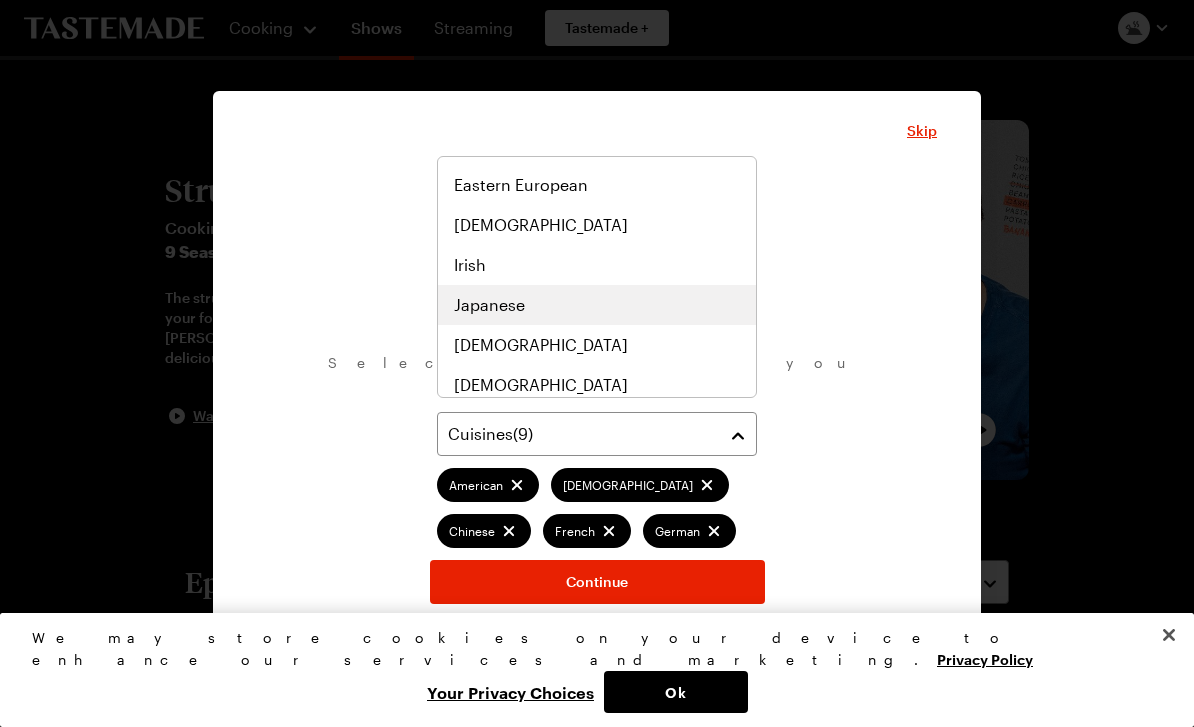 click on "Japanese" at bounding box center (597, 305) 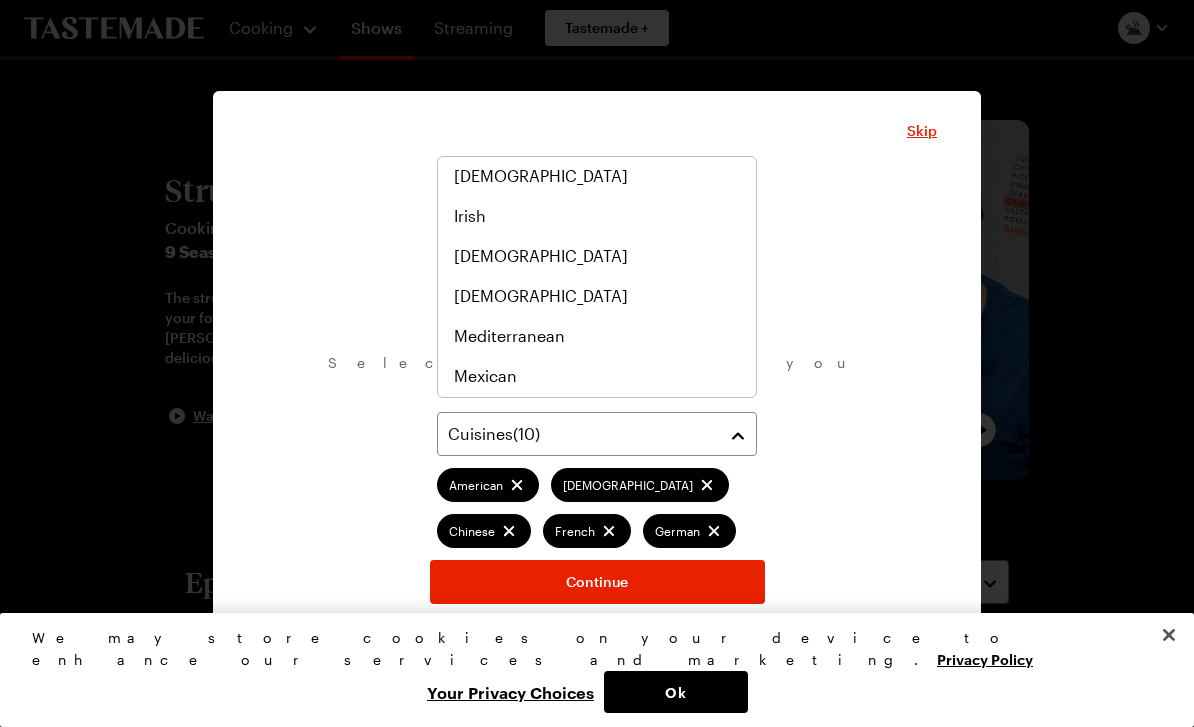 scroll, scrollTop: 726, scrollLeft: 0, axis: vertical 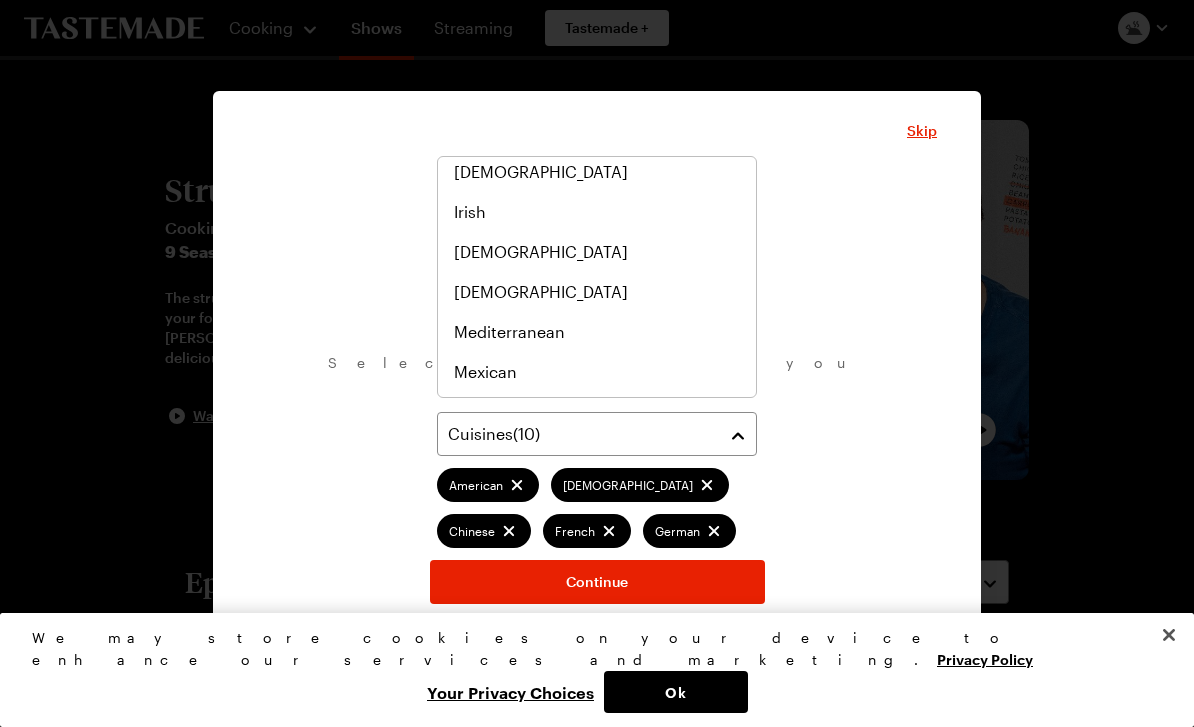 click on "Korean" at bounding box center [541, 292] 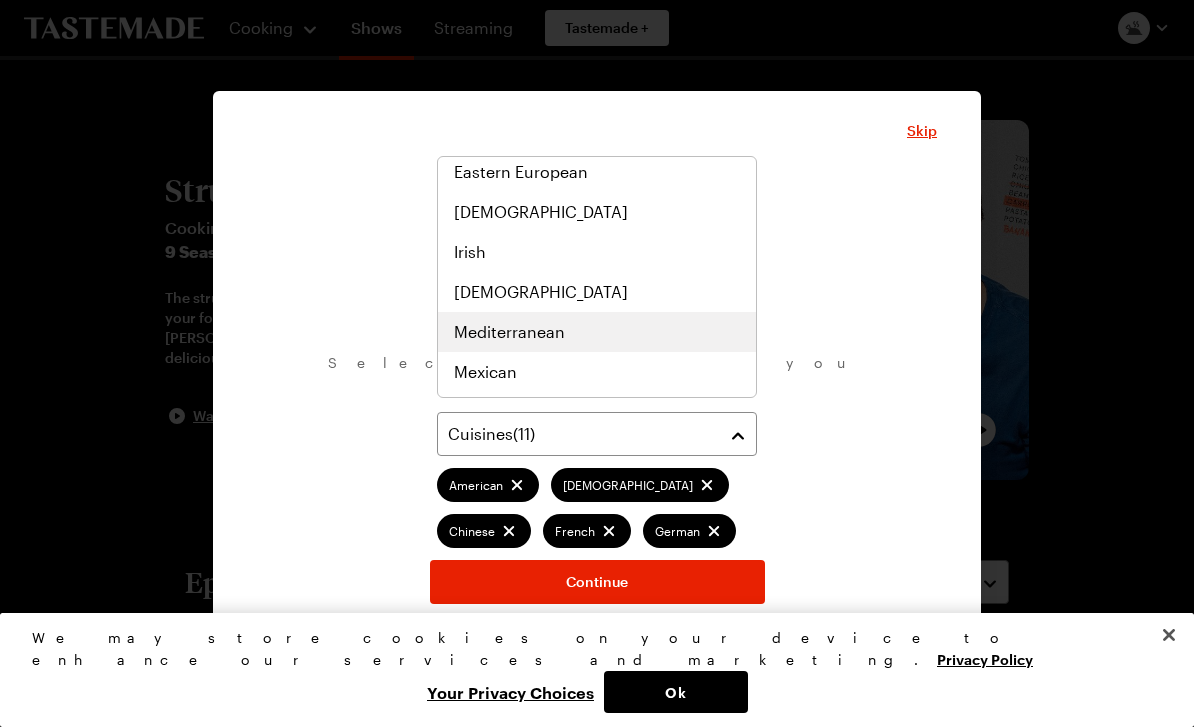 click on "Mediterranean" at bounding box center (509, 332) 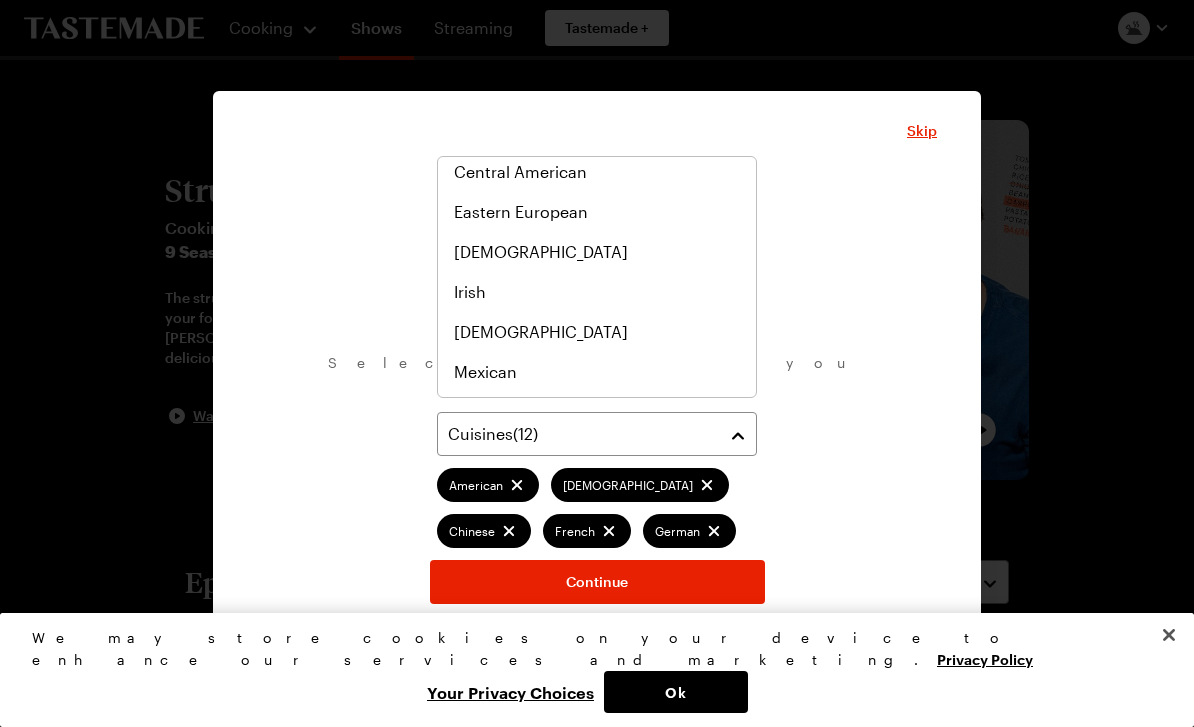 click on "Mexican" at bounding box center (597, 372) 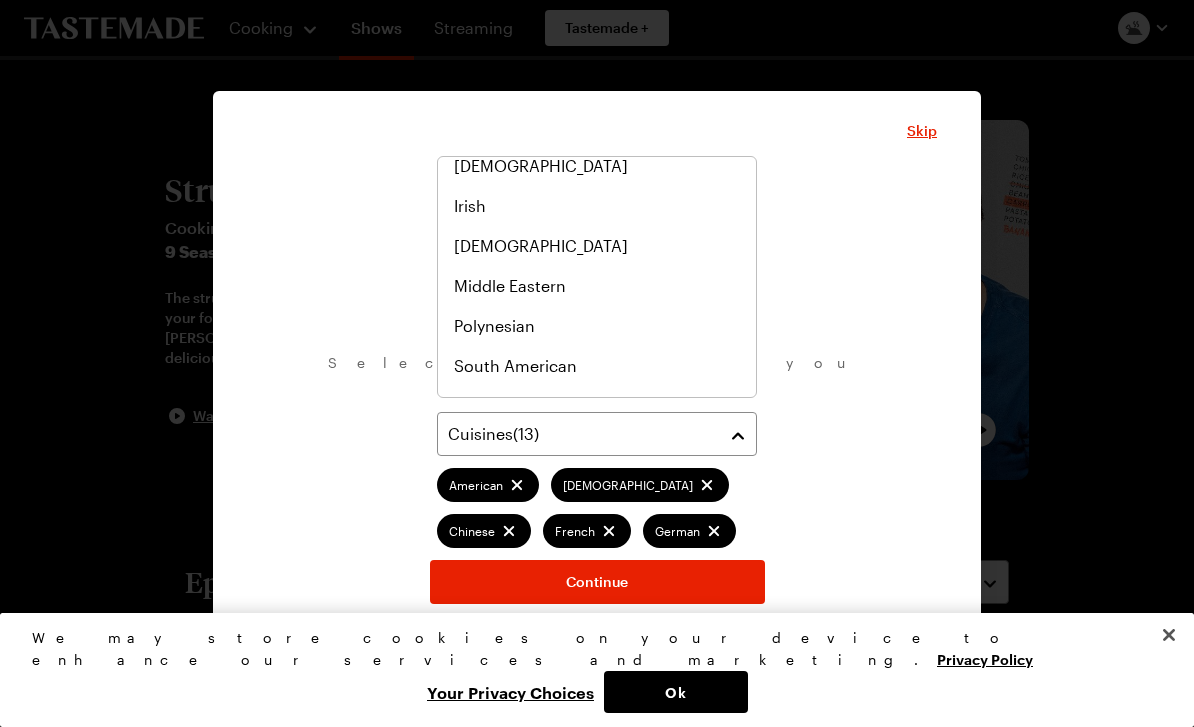 scroll, scrollTop: 854, scrollLeft: 0, axis: vertical 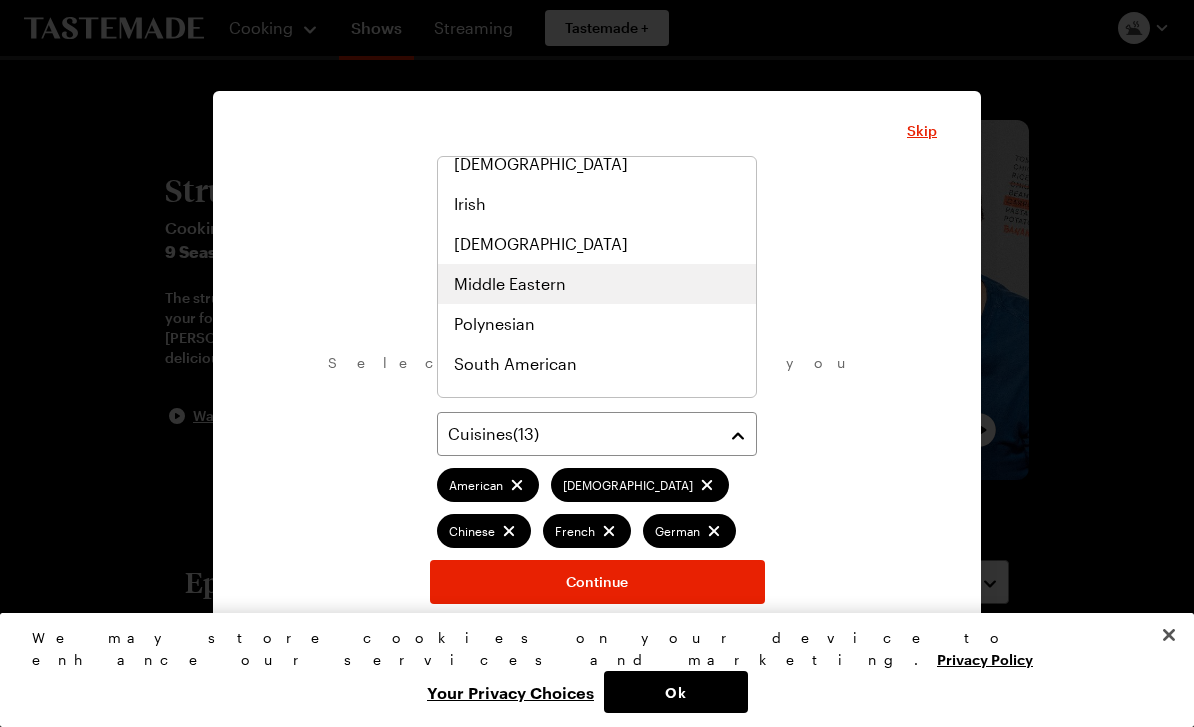 click on "Middle Eastern" at bounding box center (510, 284) 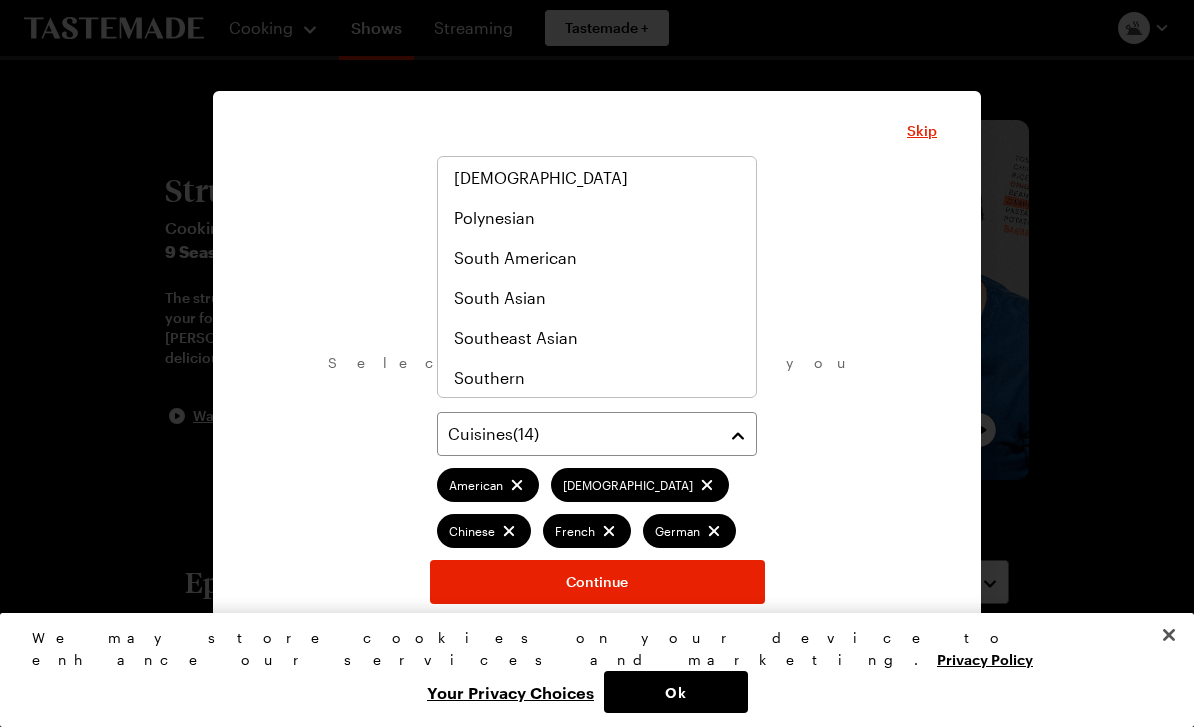 scroll, scrollTop: 965, scrollLeft: 0, axis: vertical 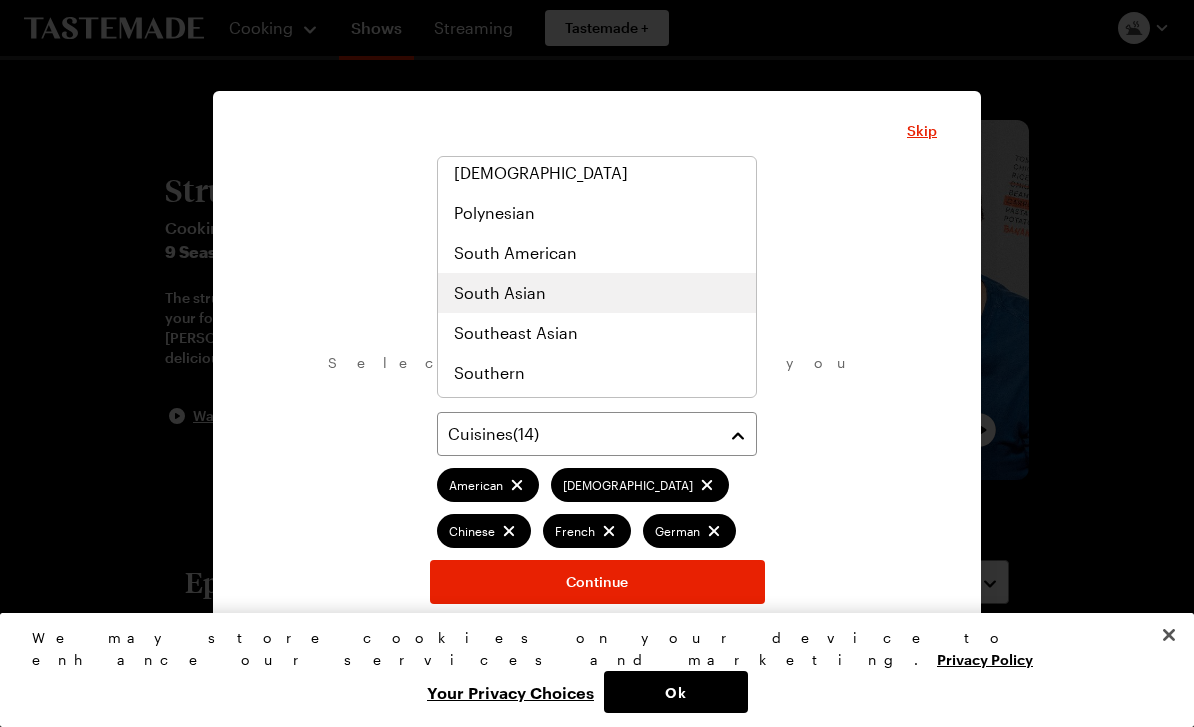 click on "South Asian" at bounding box center [500, 293] 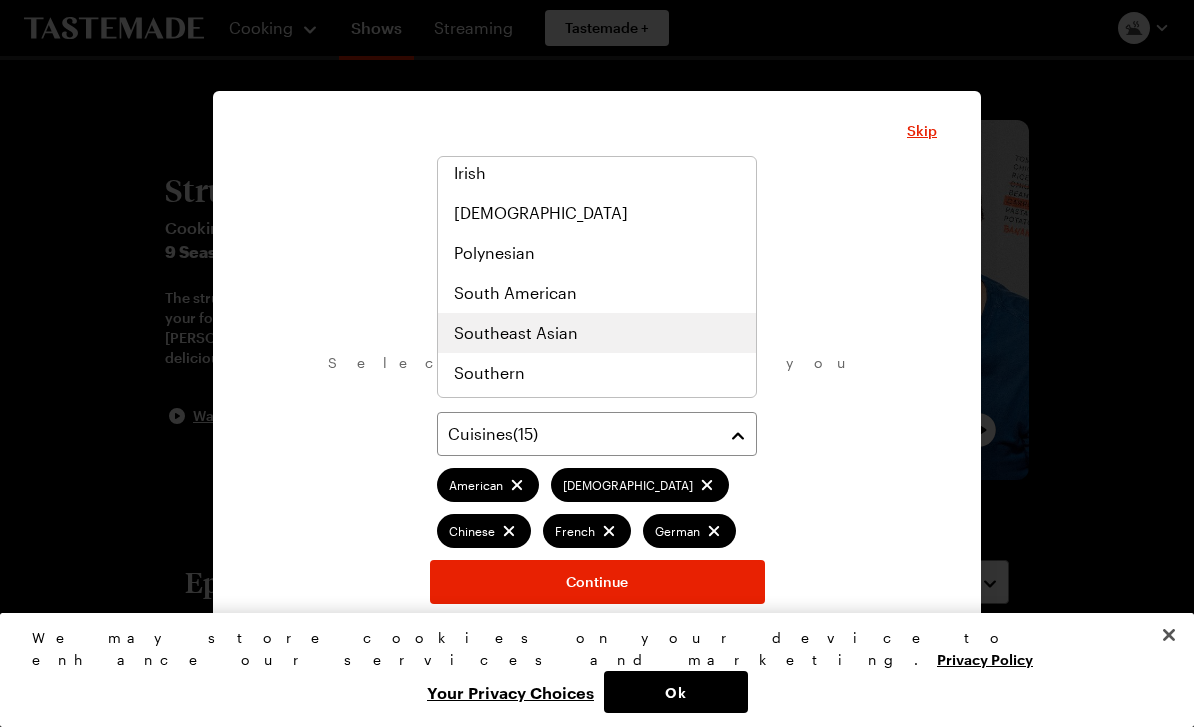 click on "Southeast Asian" at bounding box center [516, 333] 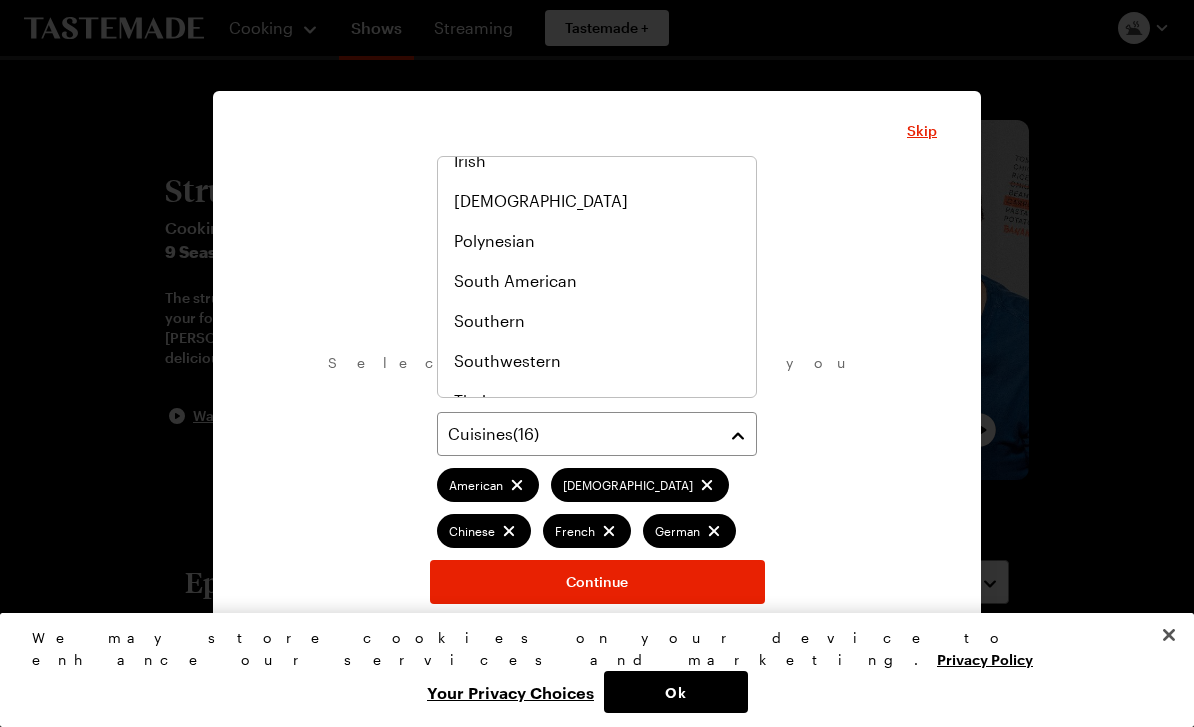 scroll, scrollTop: 1036, scrollLeft: 0, axis: vertical 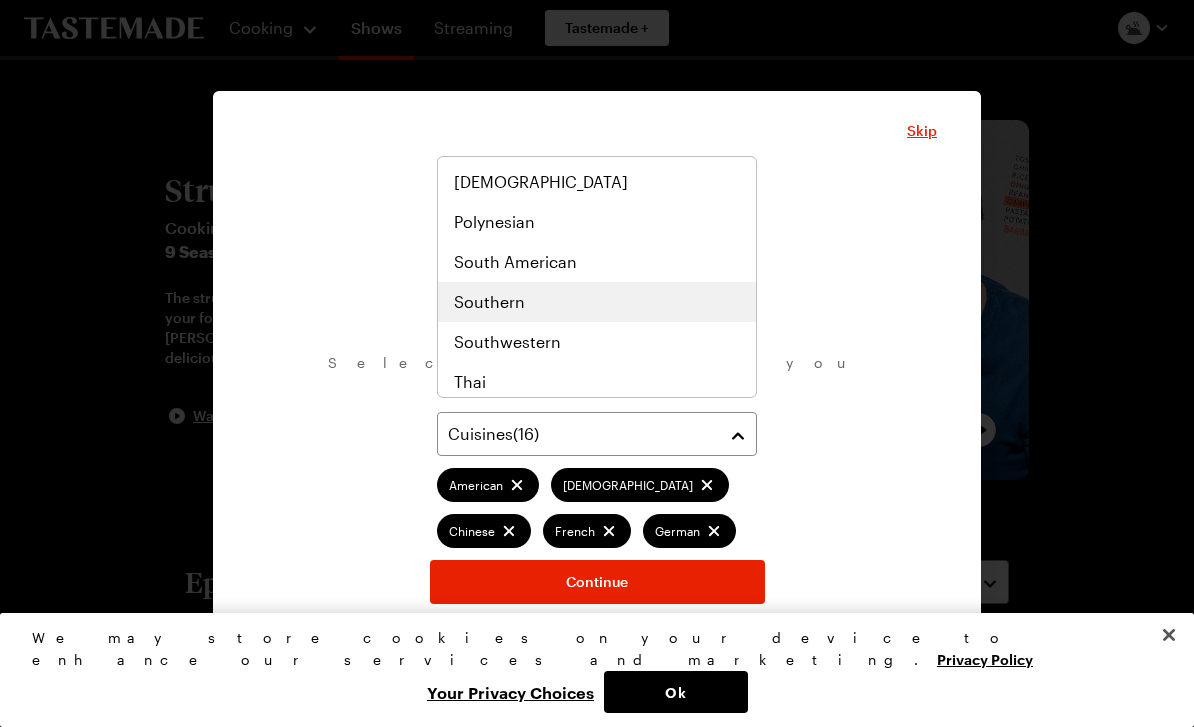click on "Southern" at bounding box center (489, 302) 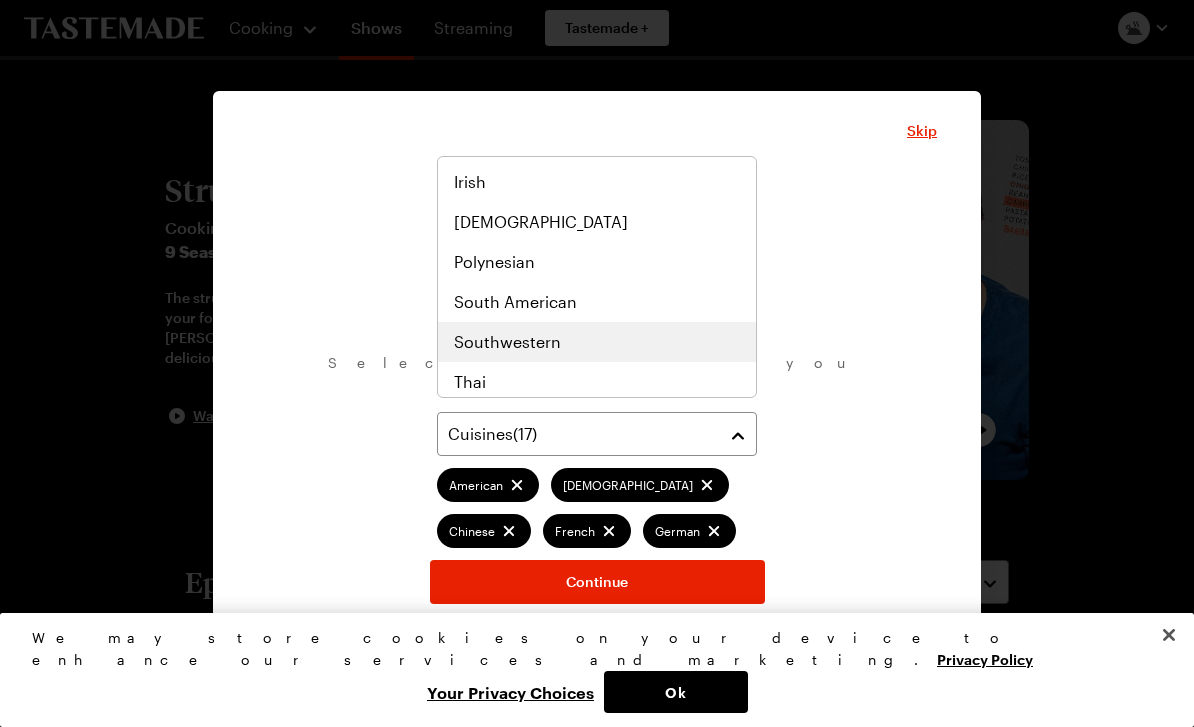 click on "Southwestern" at bounding box center [507, 342] 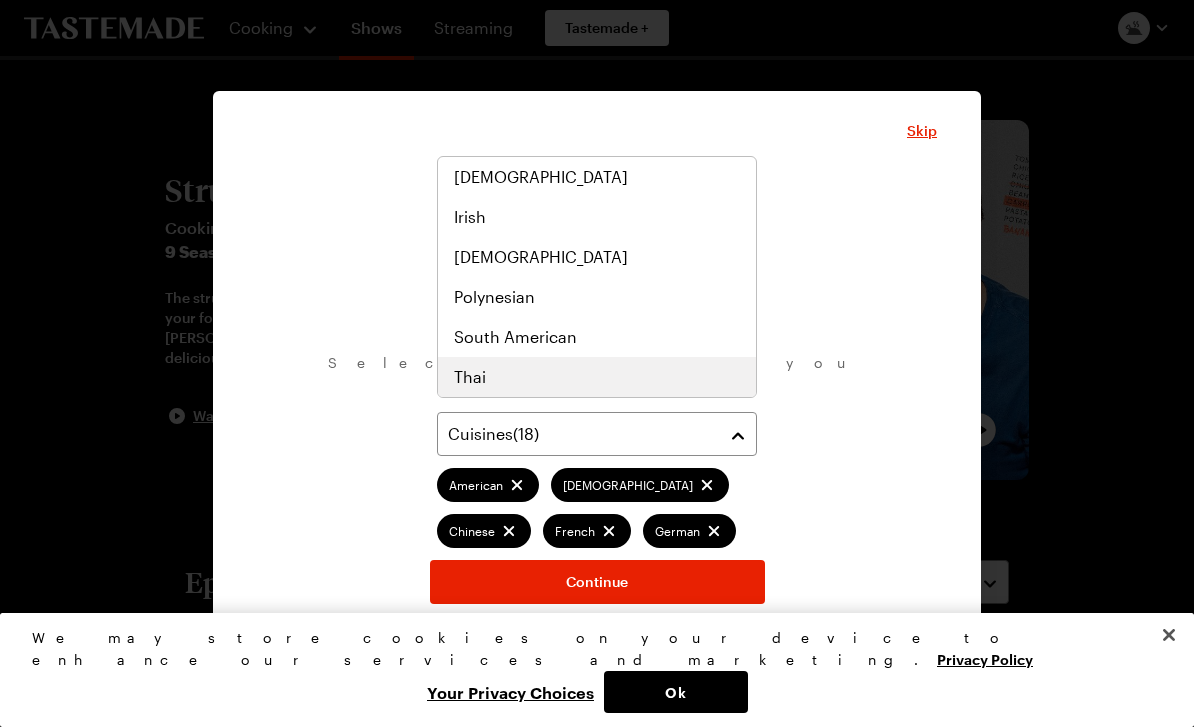 scroll, scrollTop: 1041, scrollLeft: 0, axis: vertical 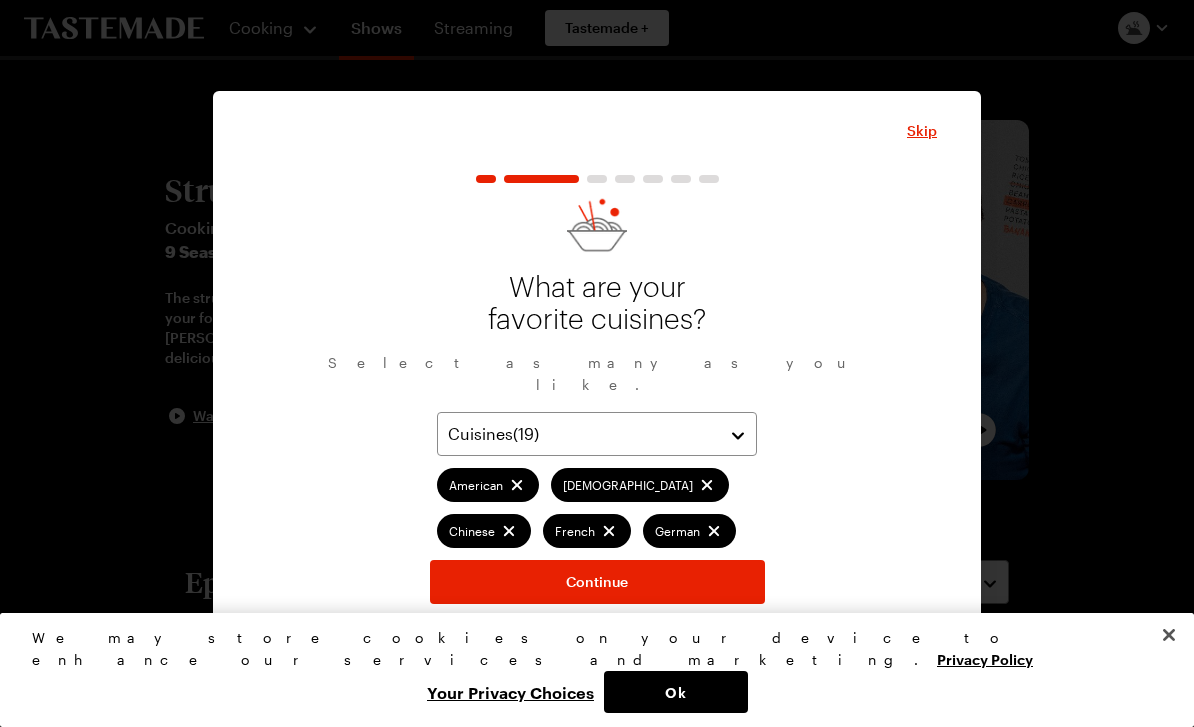 click on "Continue" at bounding box center (597, 582) 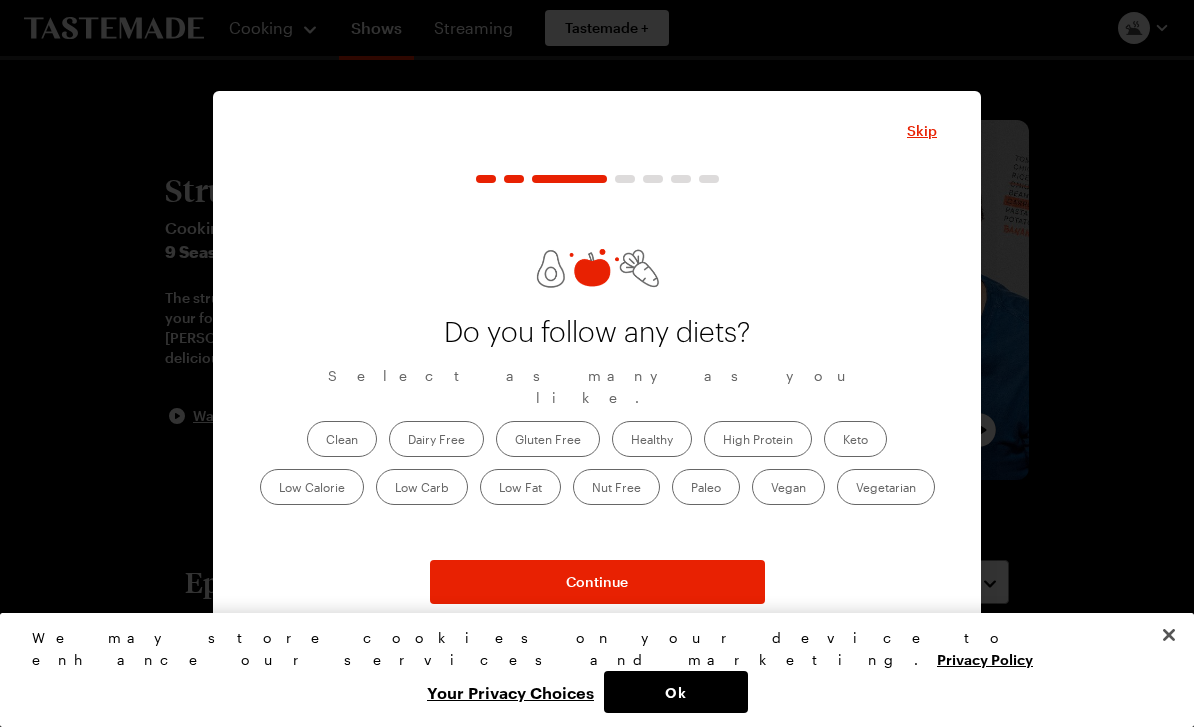 click on "Low Carb" at bounding box center (422, 487) 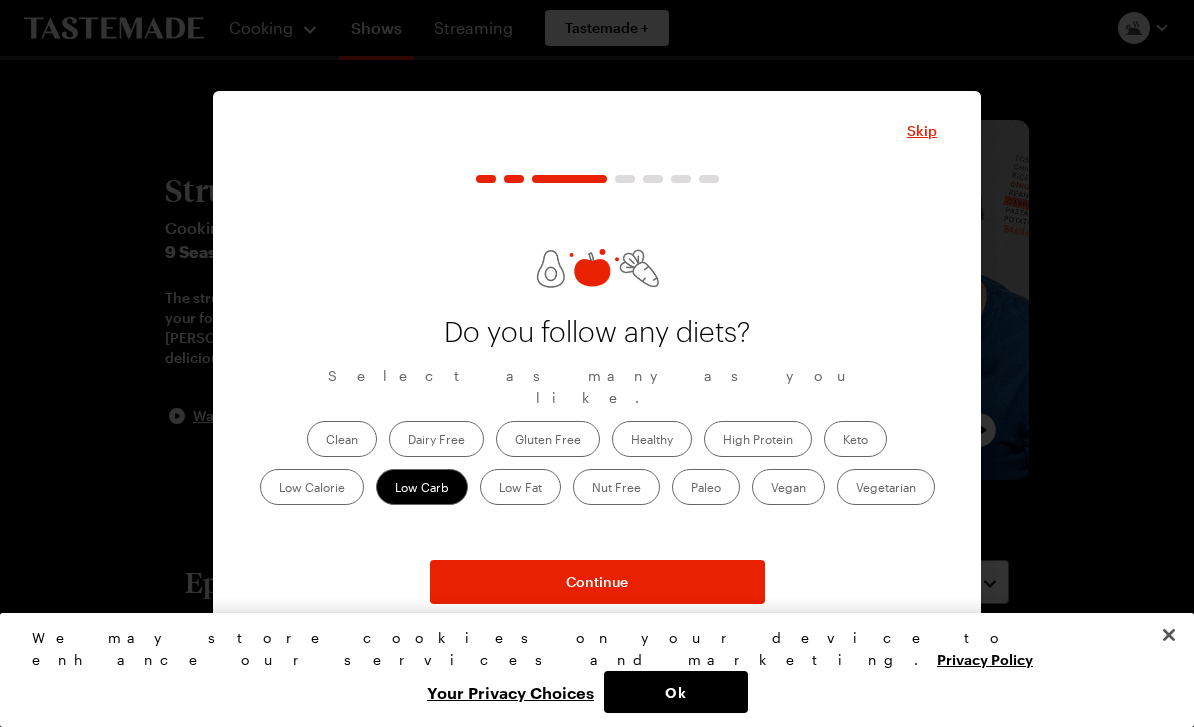 click on "Continue" at bounding box center (597, 582) 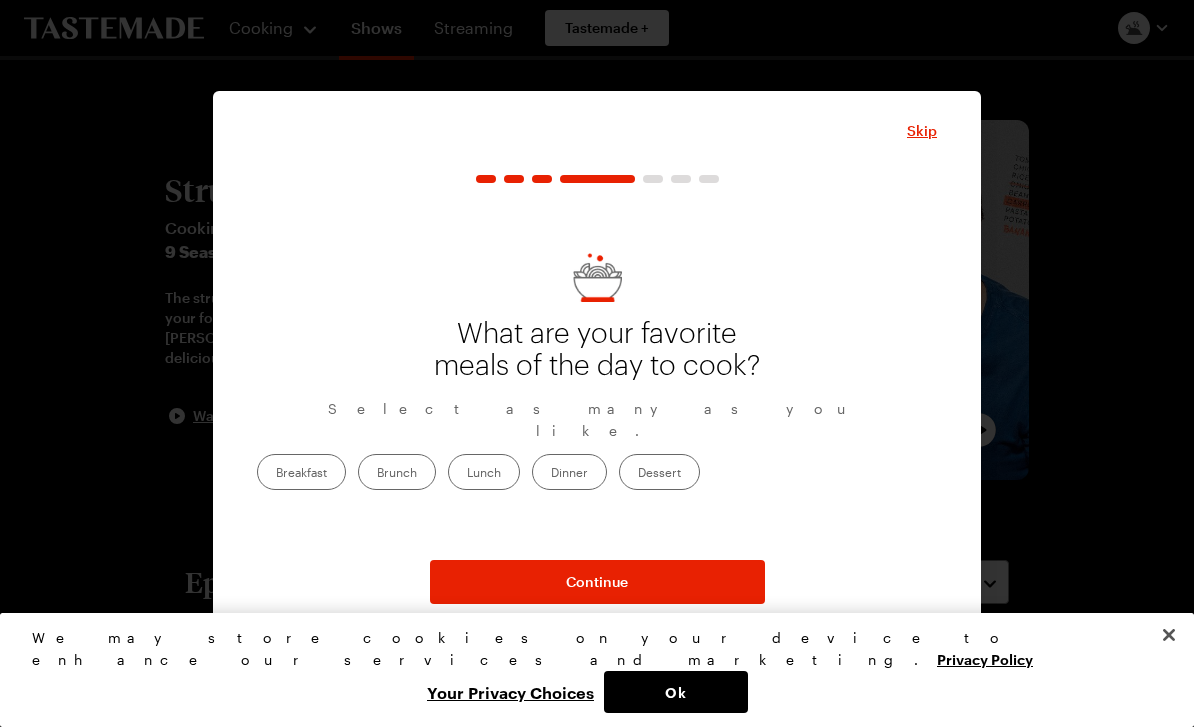 click on "Dinner" at bounding box center (569, 472) 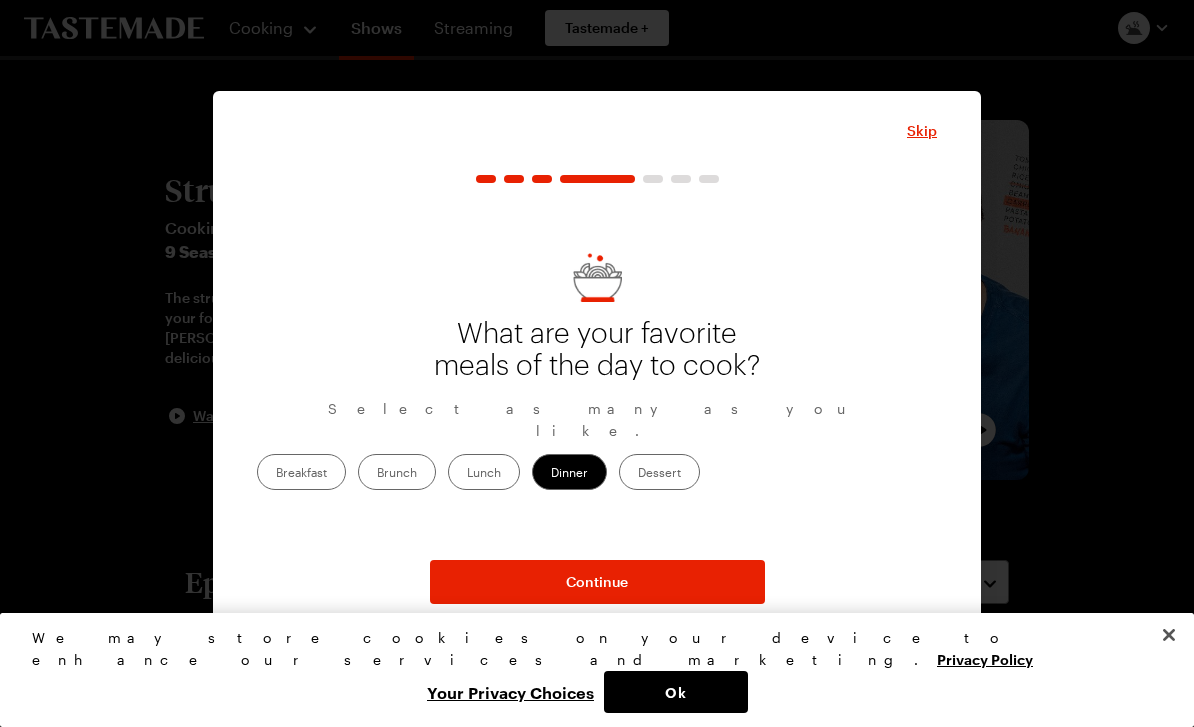 click on "Dessert" at bounding box center [659, 472] 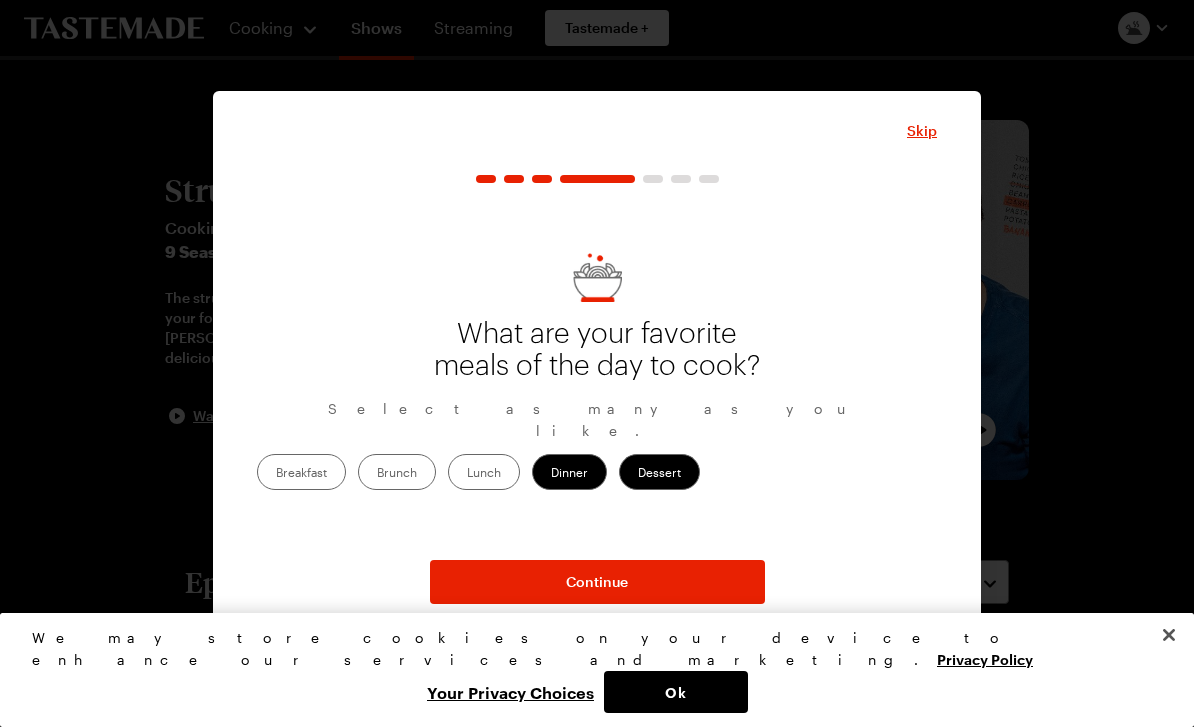 click on "Continue" at bounding box center [597, 582] 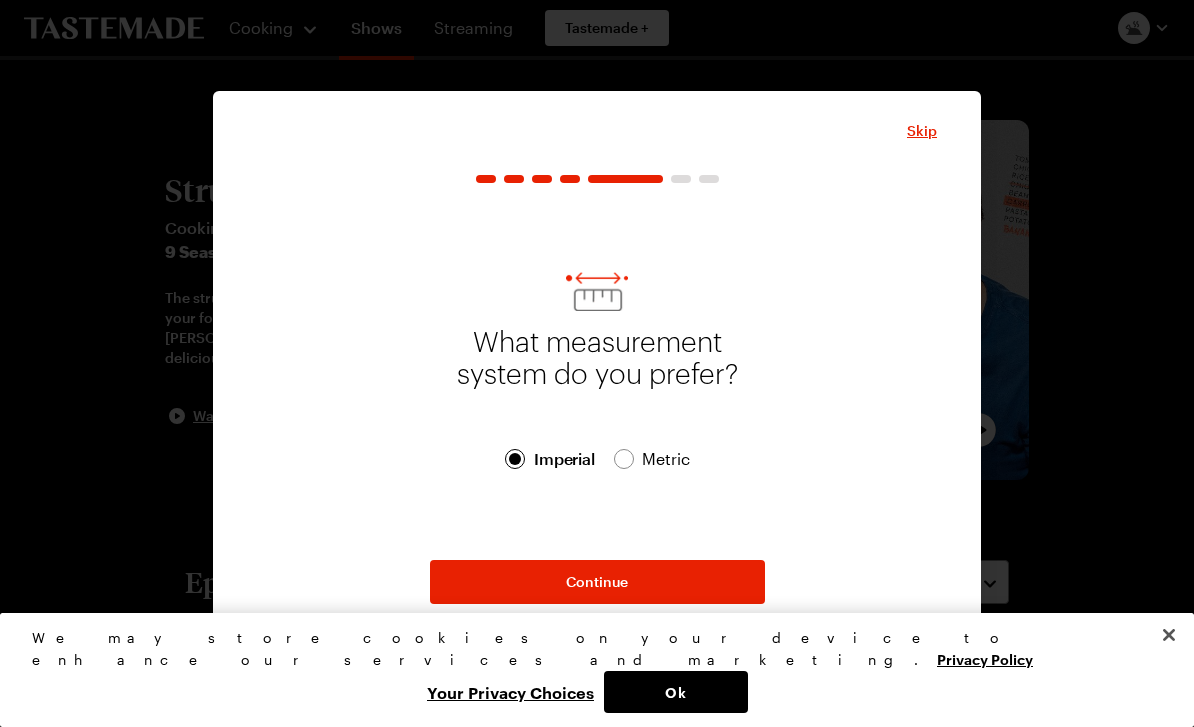 click on "Continue" at bounding box center [597, 582] 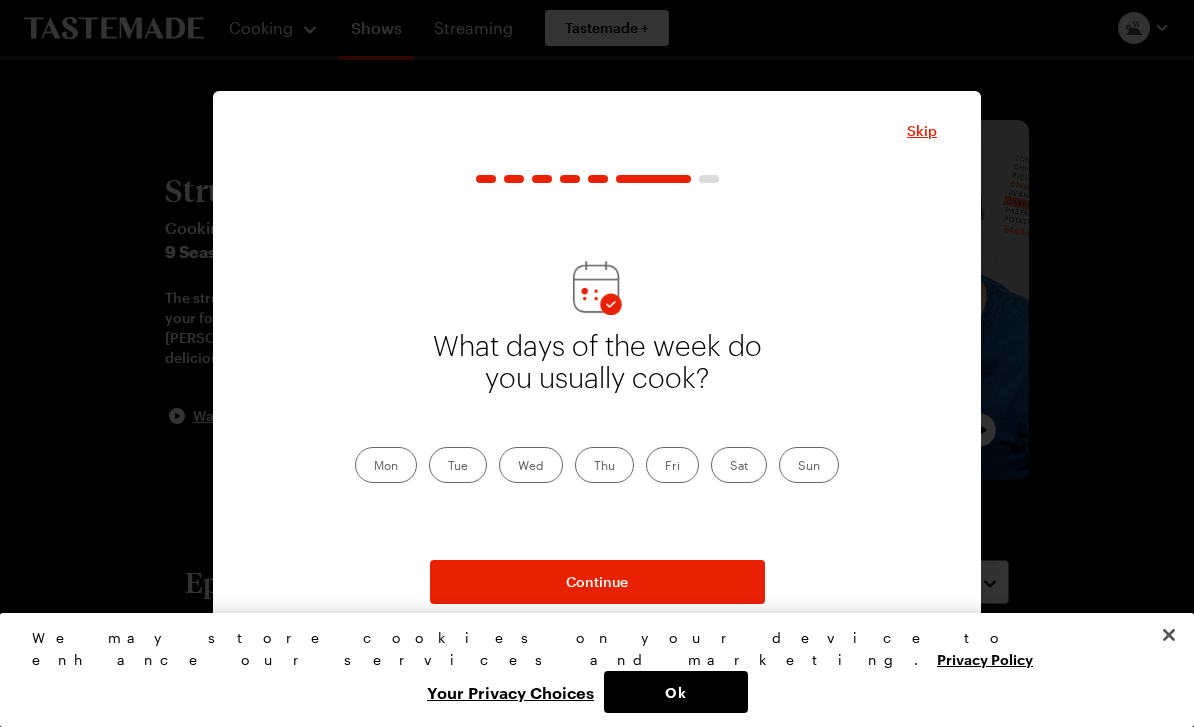 click on "Sun" at bounding box center [809, 465] 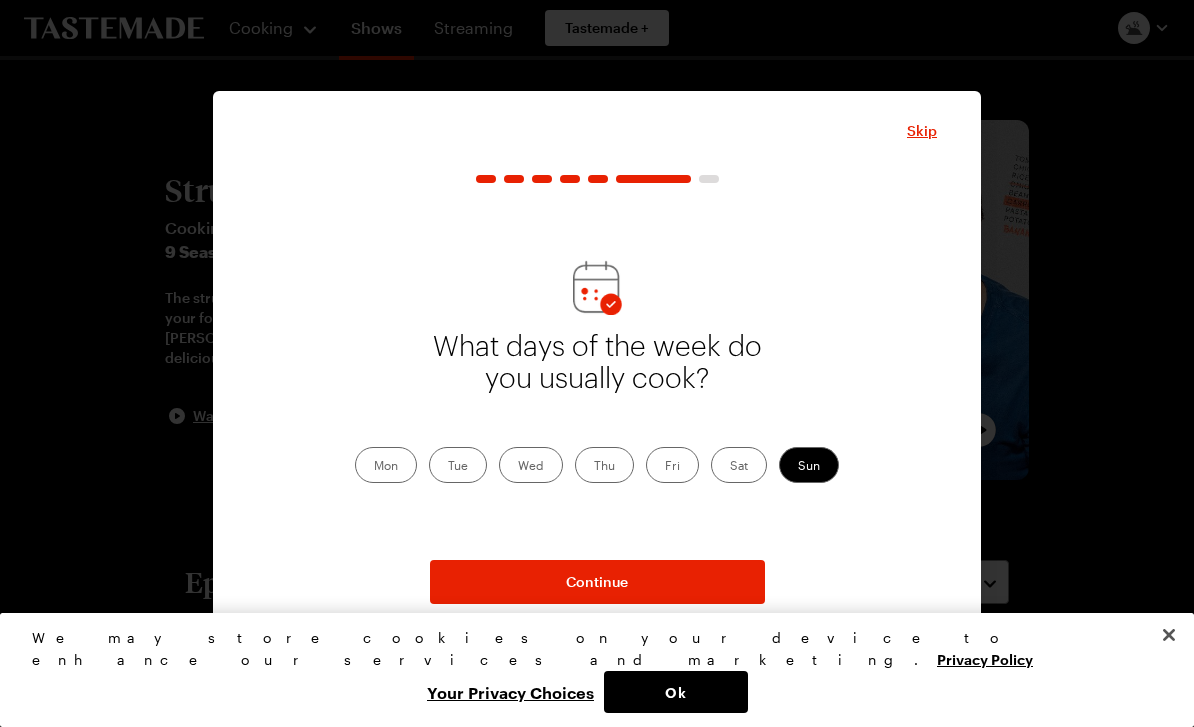 click on "Mon" at bounding box center [386, 465] 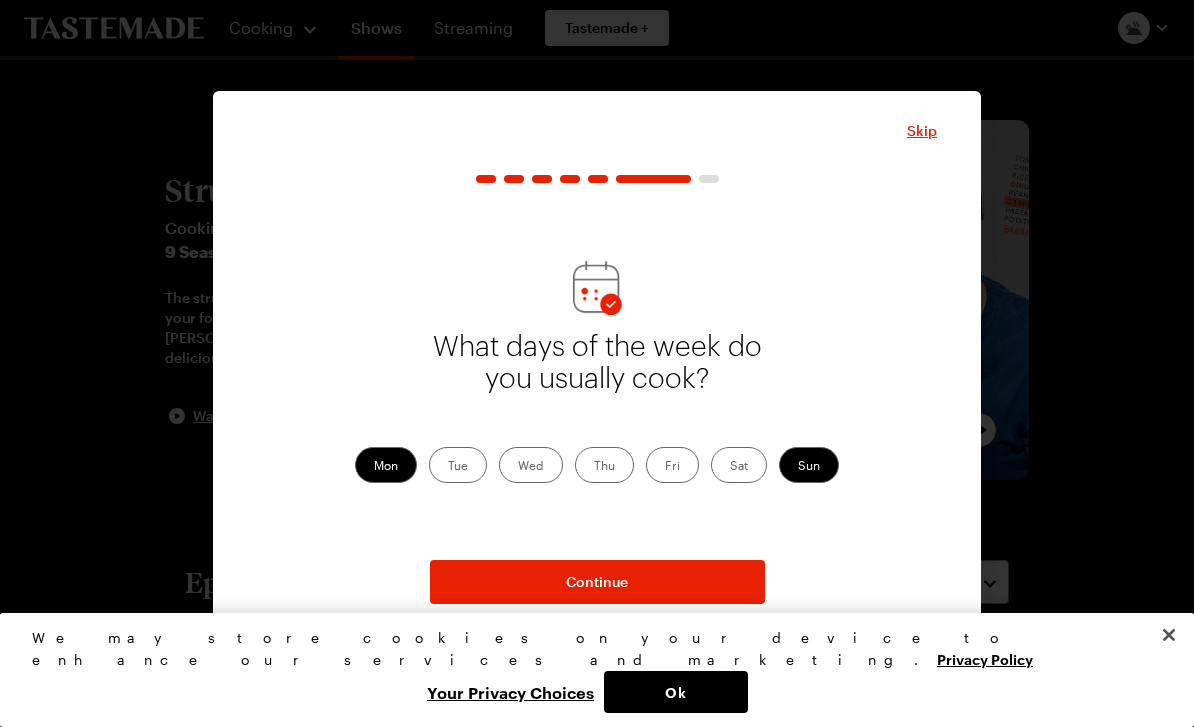 click on "Continue" at bounding box center [597, 582] 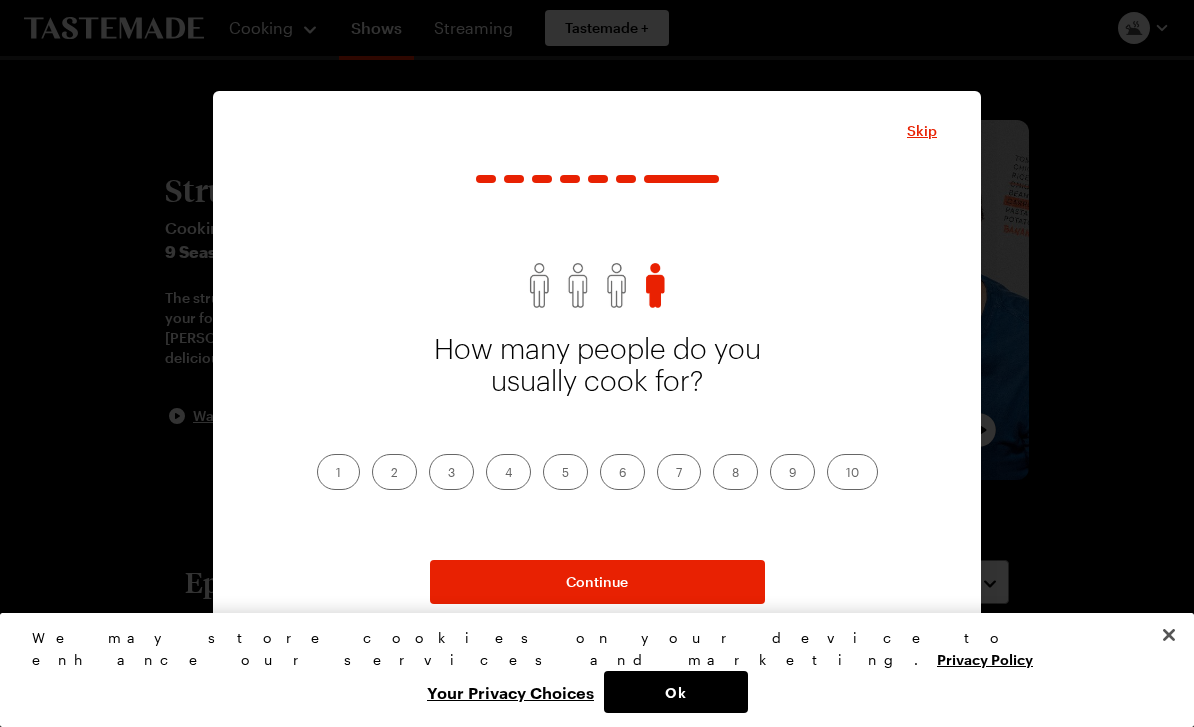 click on "1" at bounding box center [338, 472] 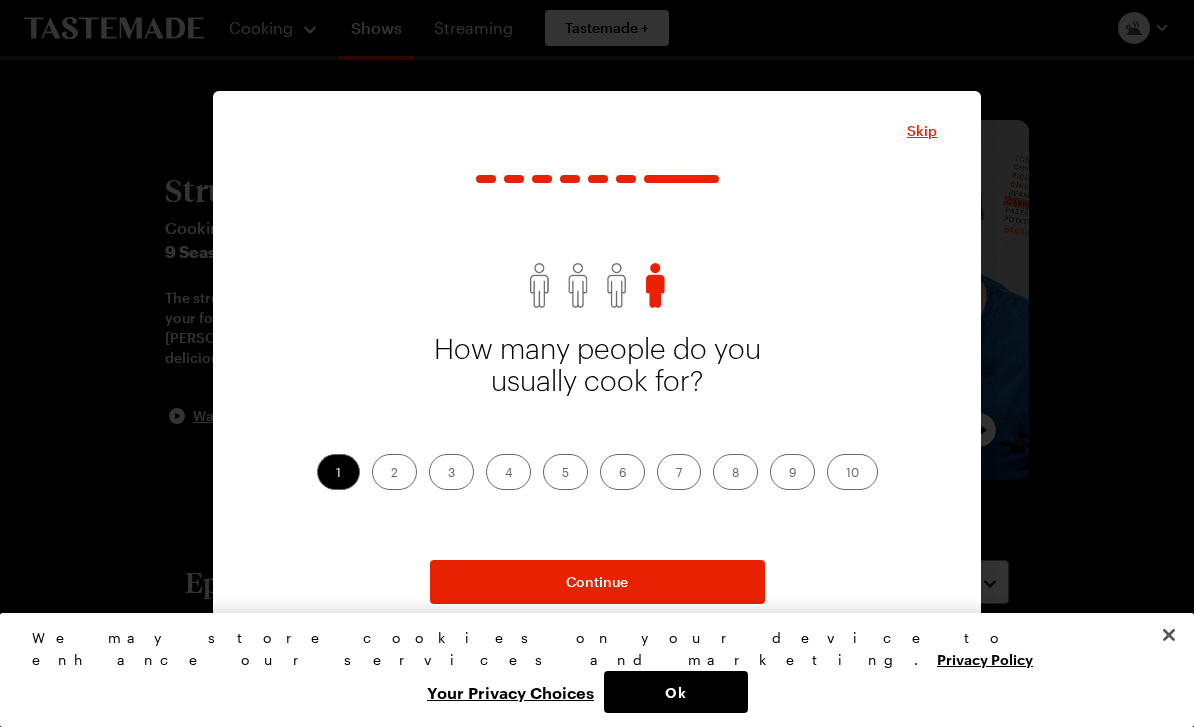 click on "Continue" at bounding box center [597, 582] 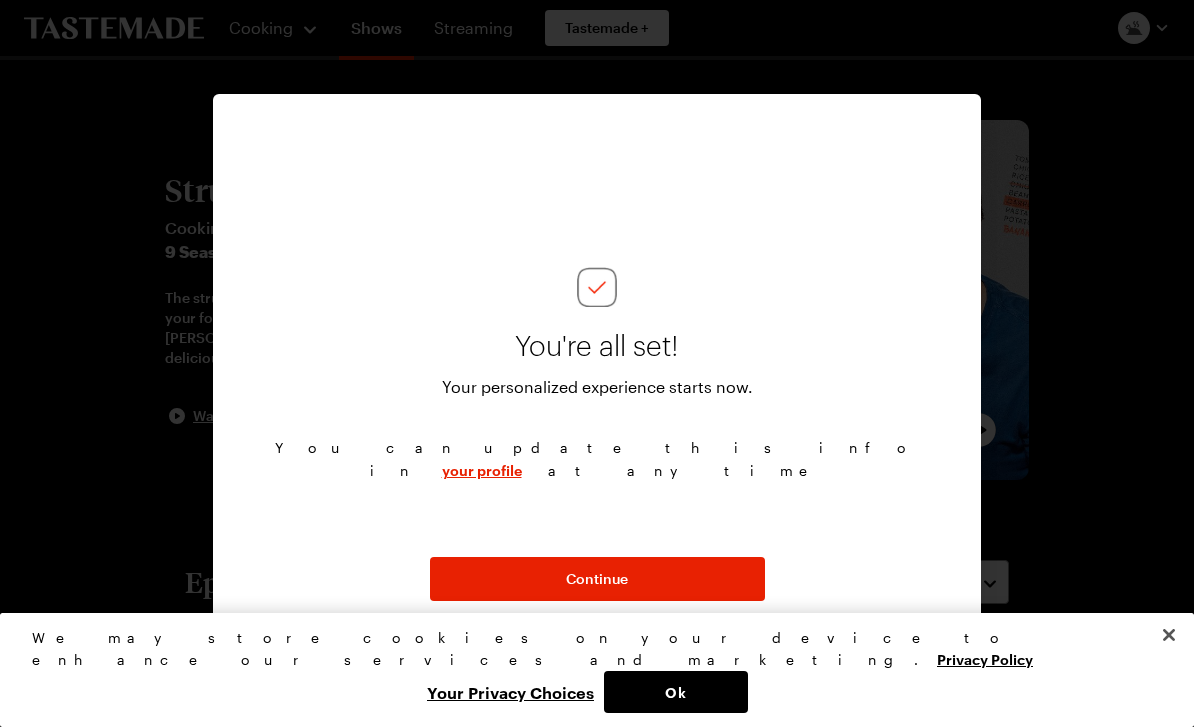 click on "Continue" at bounding box center [597, 579] 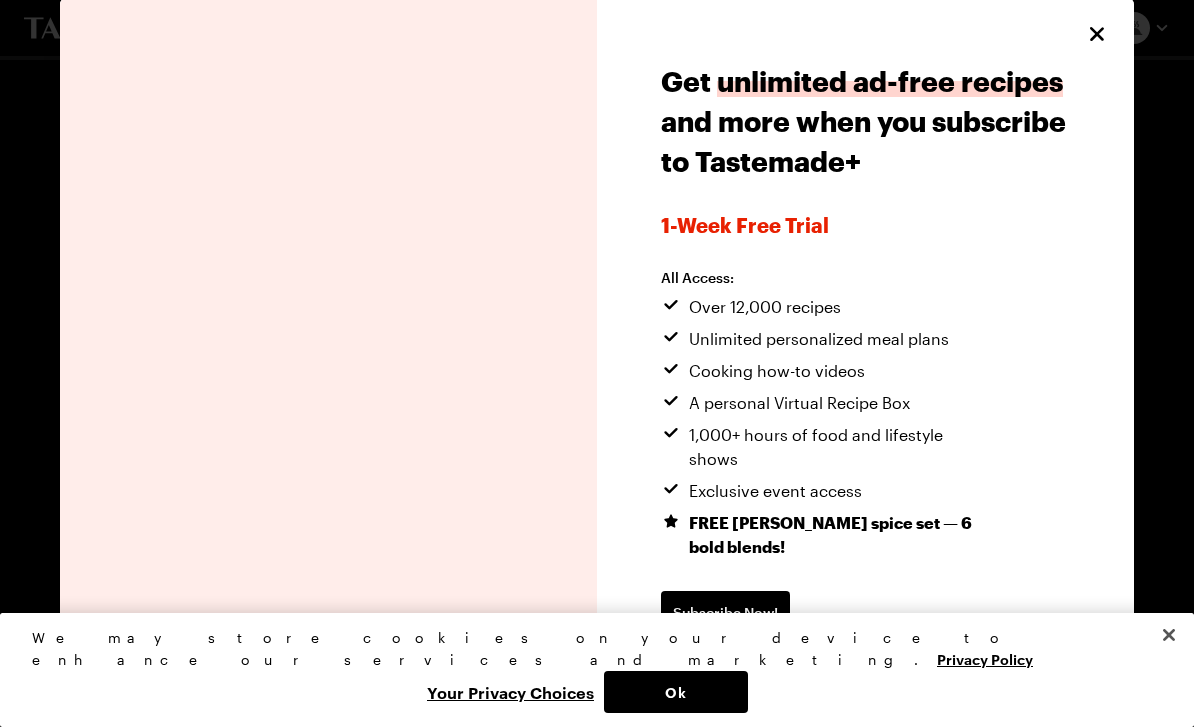 scroll, scrollTop: 3, scrollLeft: 0, axis: vertical 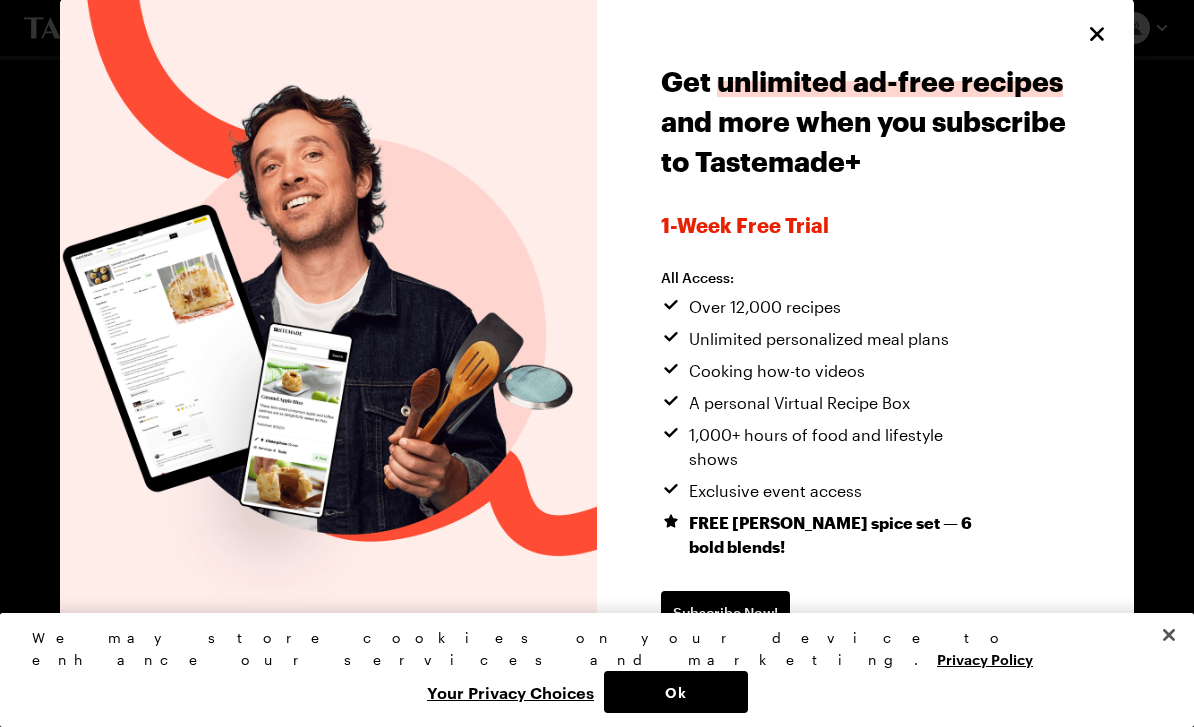 click on "Ok" at bounding box center [676, 692] 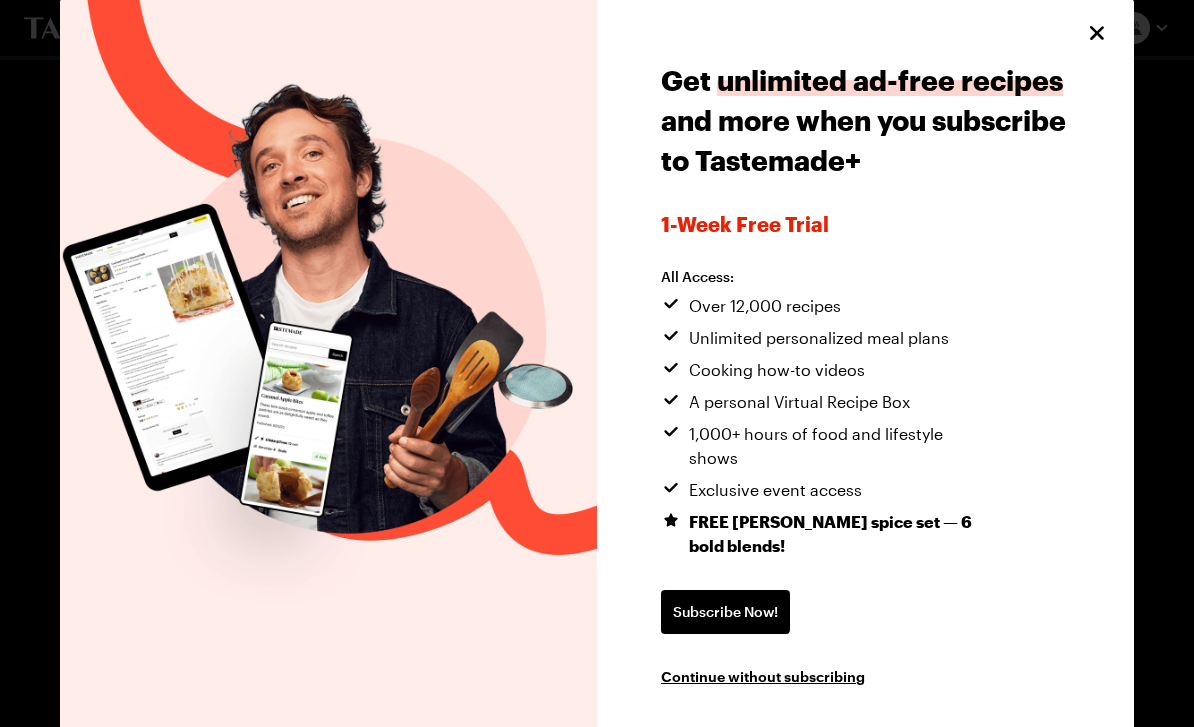 scroll, scrollTop: 3, scrollLeft: 0, axis: vertical 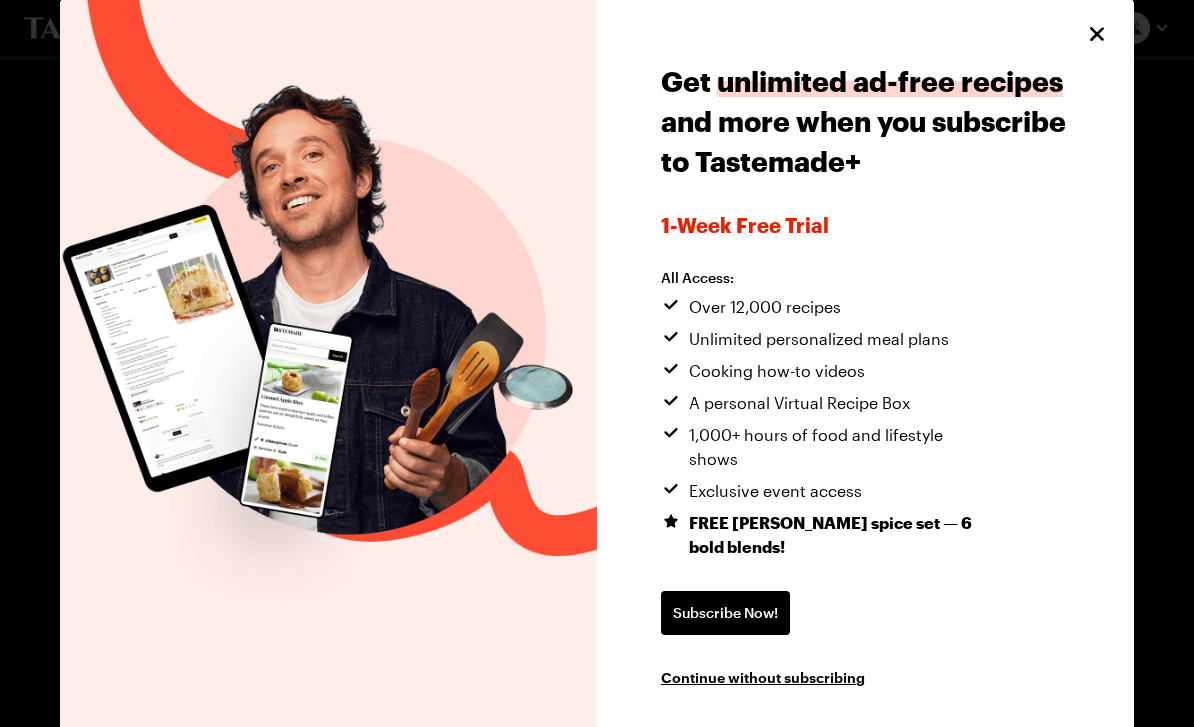 click on "Subscribe Now!" at bounding box center [725, 613] 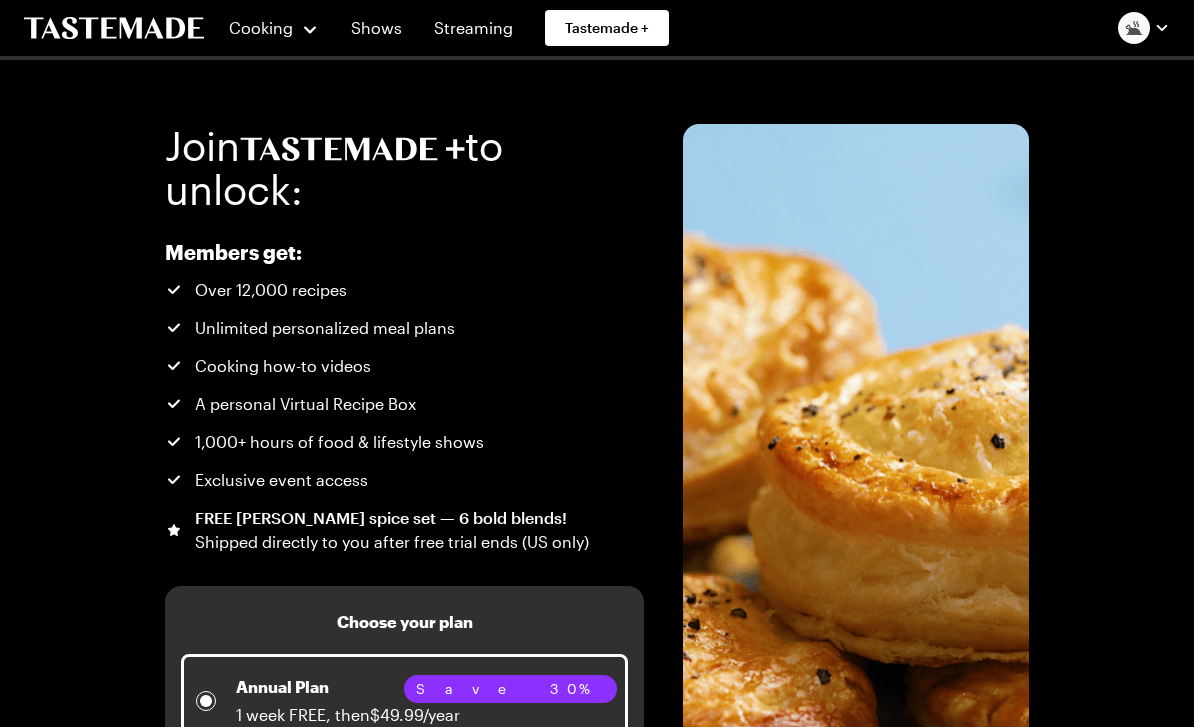 scroll, scrollTop: 0, scrollLeft: 0, axis: both 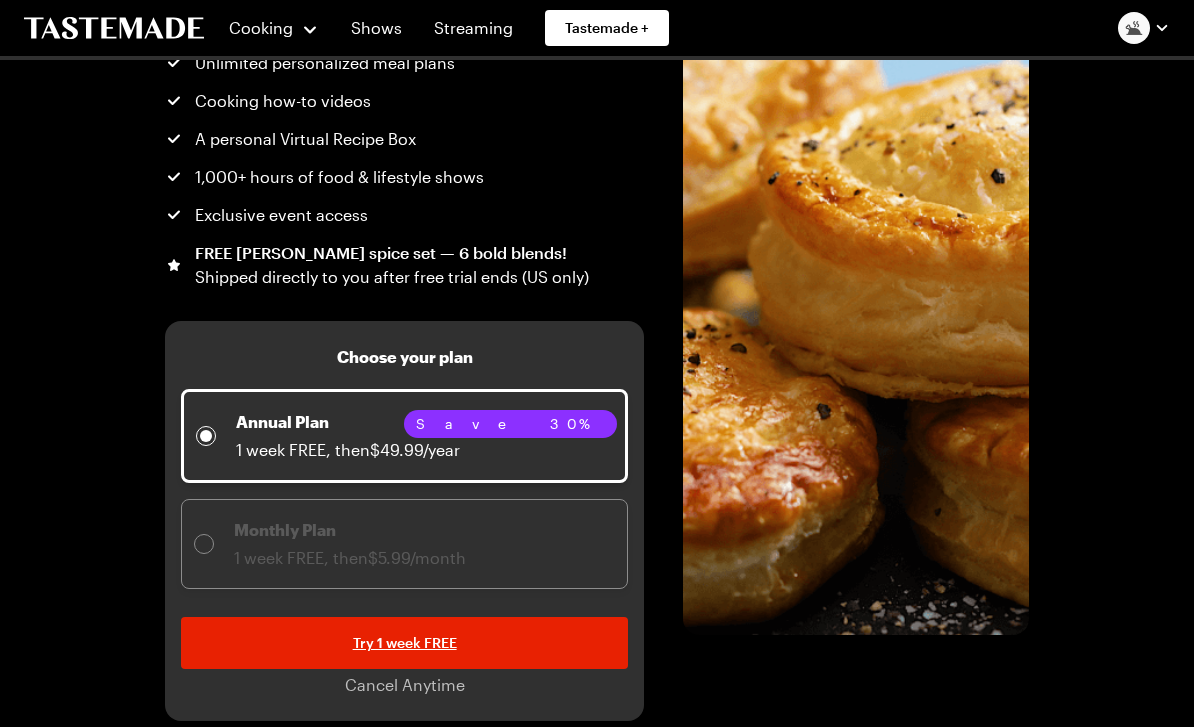 click on "Try 1 week FREE" at bounding box center (404, 644) 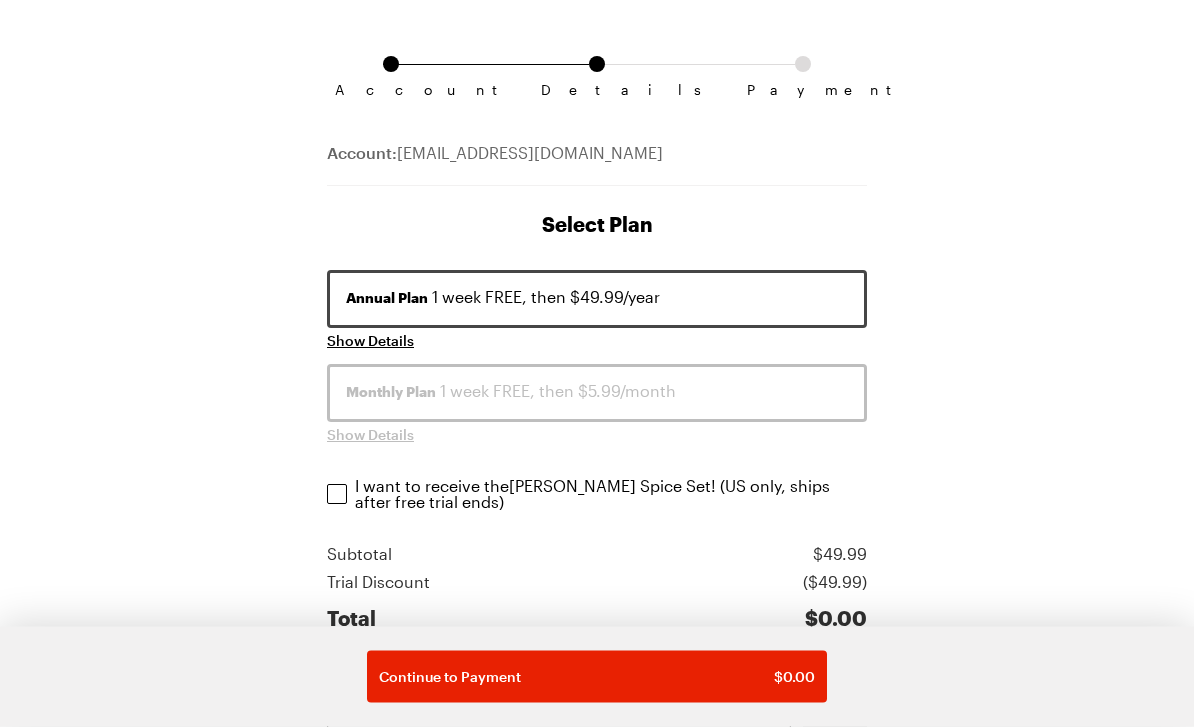 scroll, scrollTop: 88, scrollLeft: 0, axis: vertical 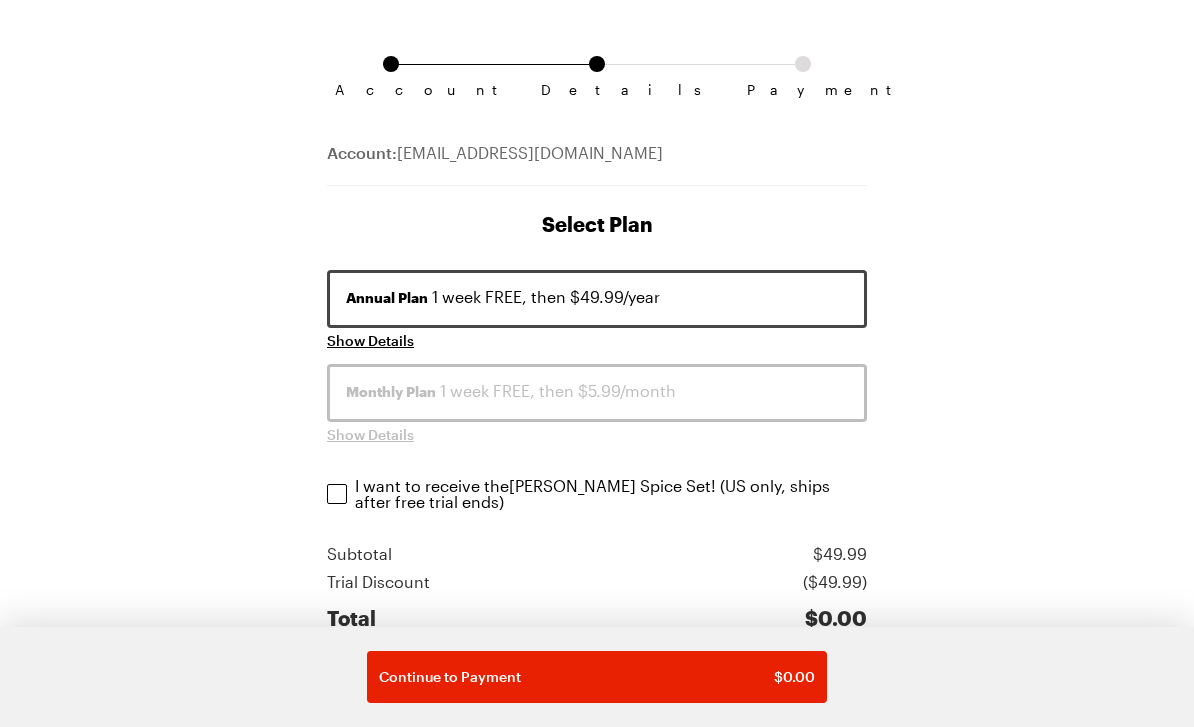 click on "I want to receive the  Andrew Zimmern Spice Set ! (US only, ships after free trial ends) I want to receive the  Andrew Zimmern Spice Set ! (US only, ships after free trial ends)" at bounding box center [337, 494] 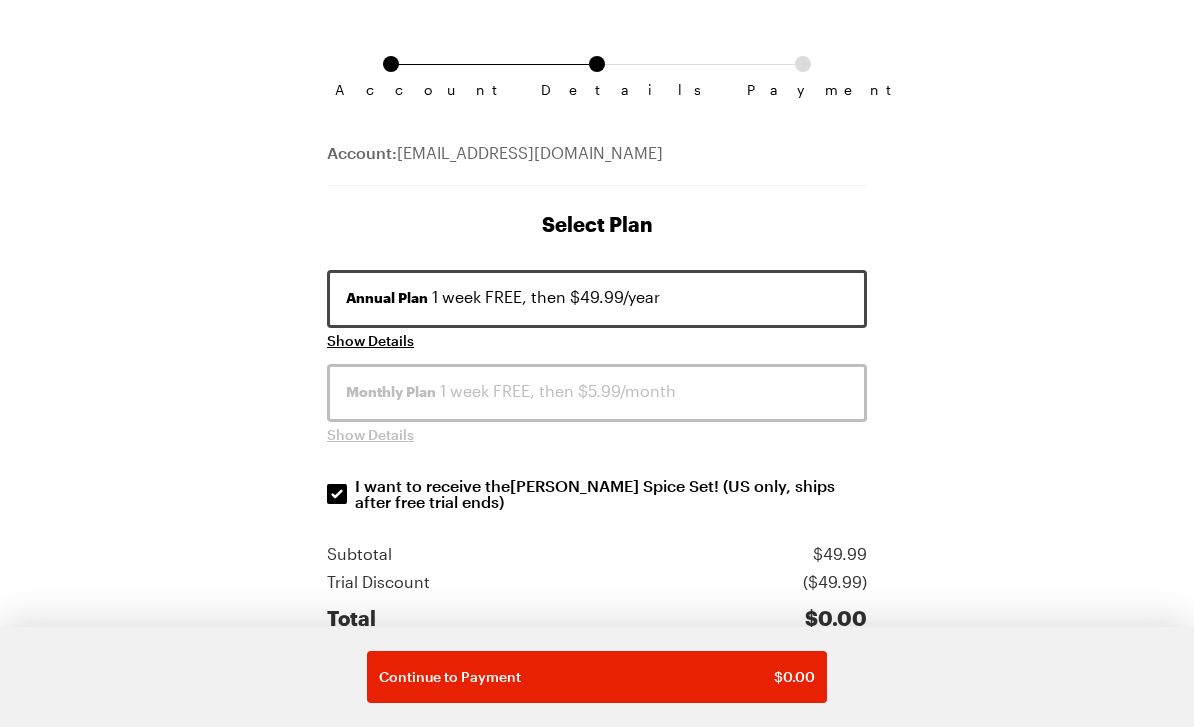 checkbox on "true" 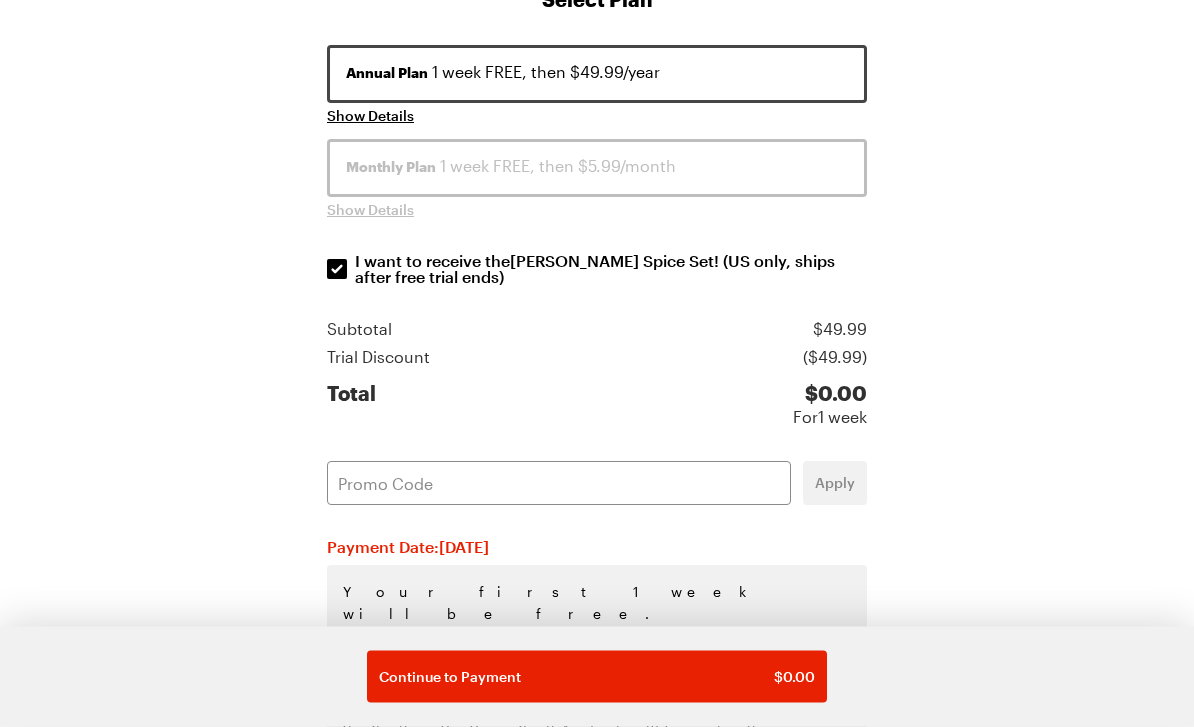 scroll, scrollTop: 358, scrollLeft: 0, axis: vertical 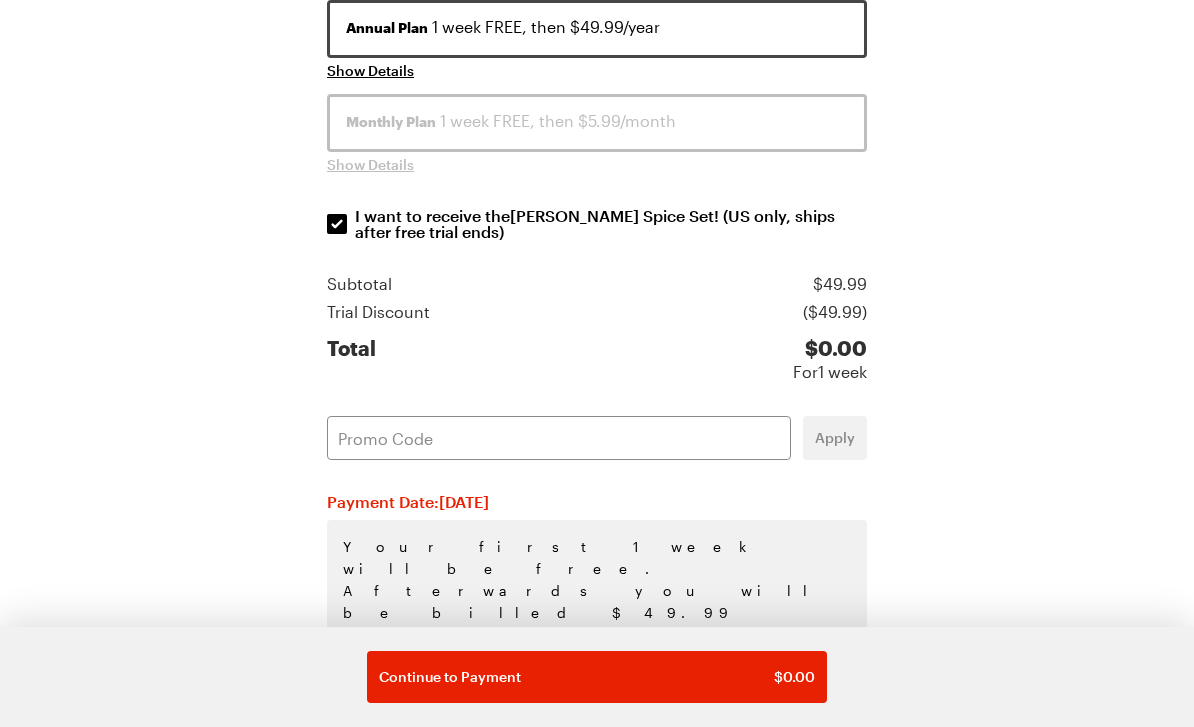 click on "Continue to Payment $ 0.00" at bounding box center (597, 677) 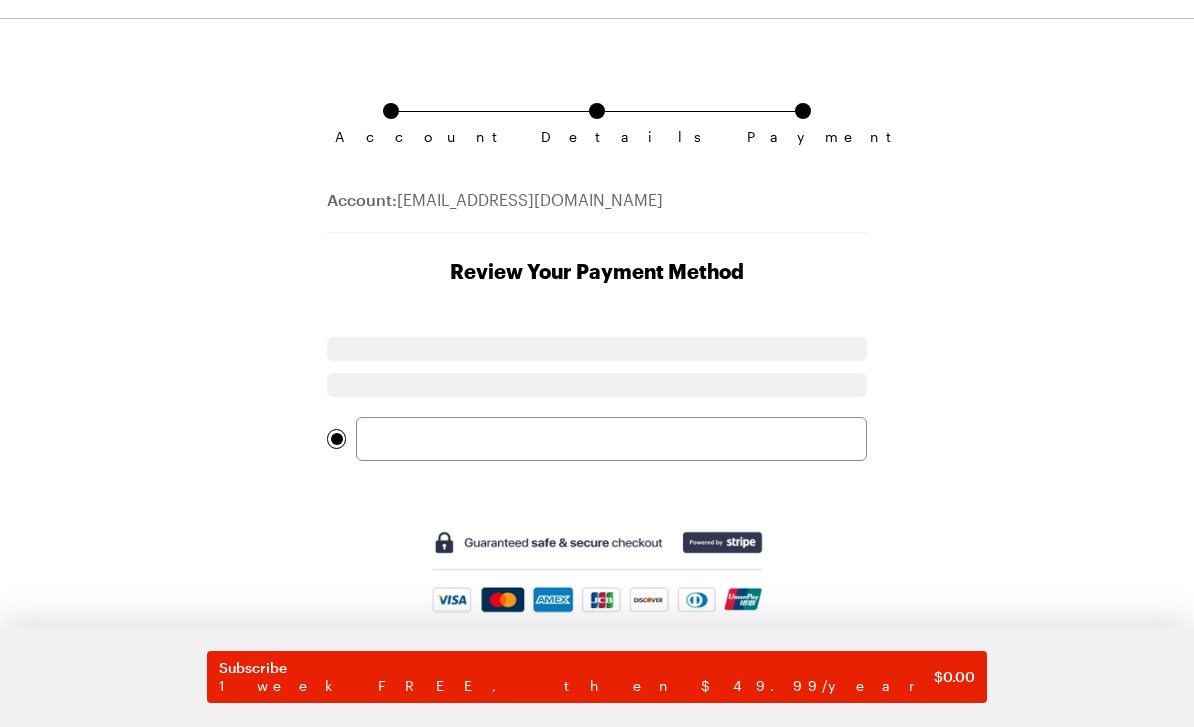 scroll, scrollTop: 42, scrollLeft: 0, axis: vertical 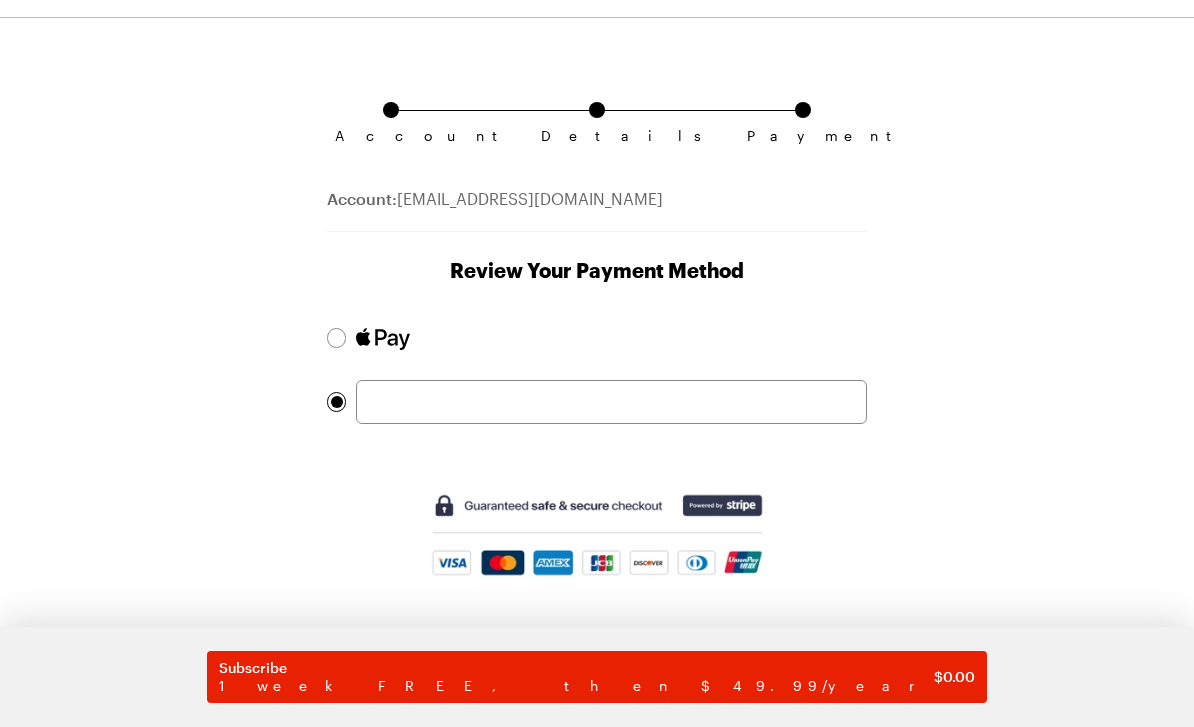 click at bounding box center [337, 338] 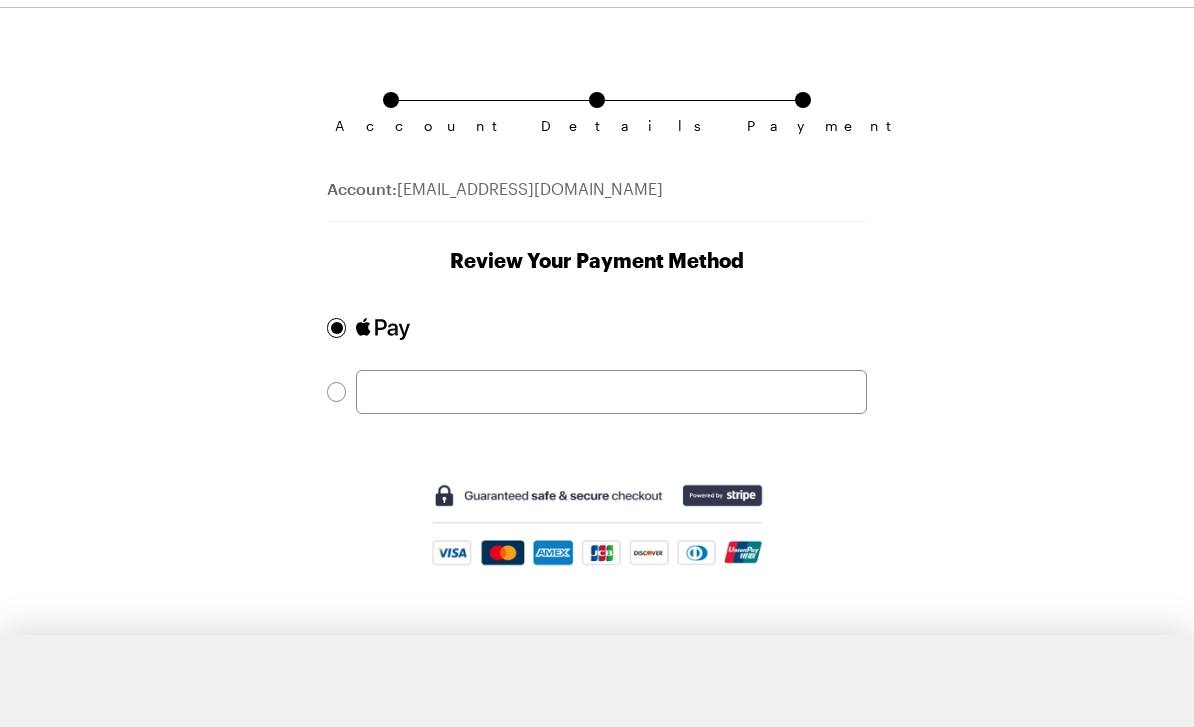 scroll, scrollTop: 65, scrollLeft: 0, axis: vertical 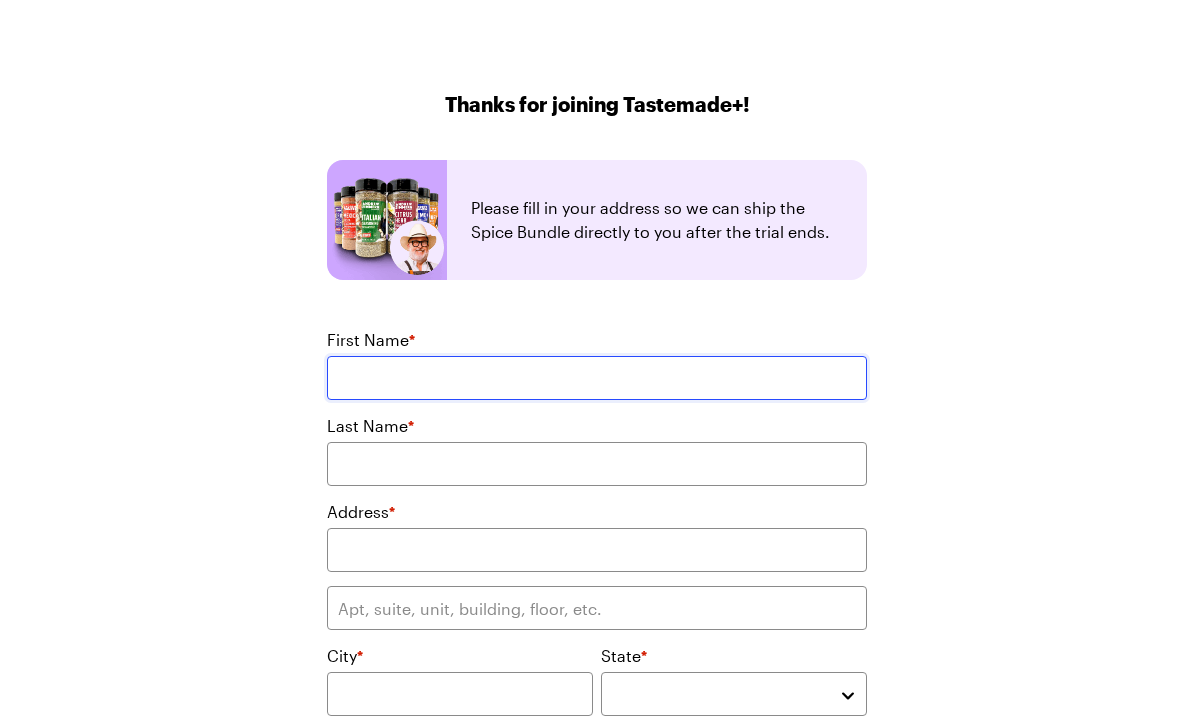 click on "First Name  *" at bounding box center [597, 378] 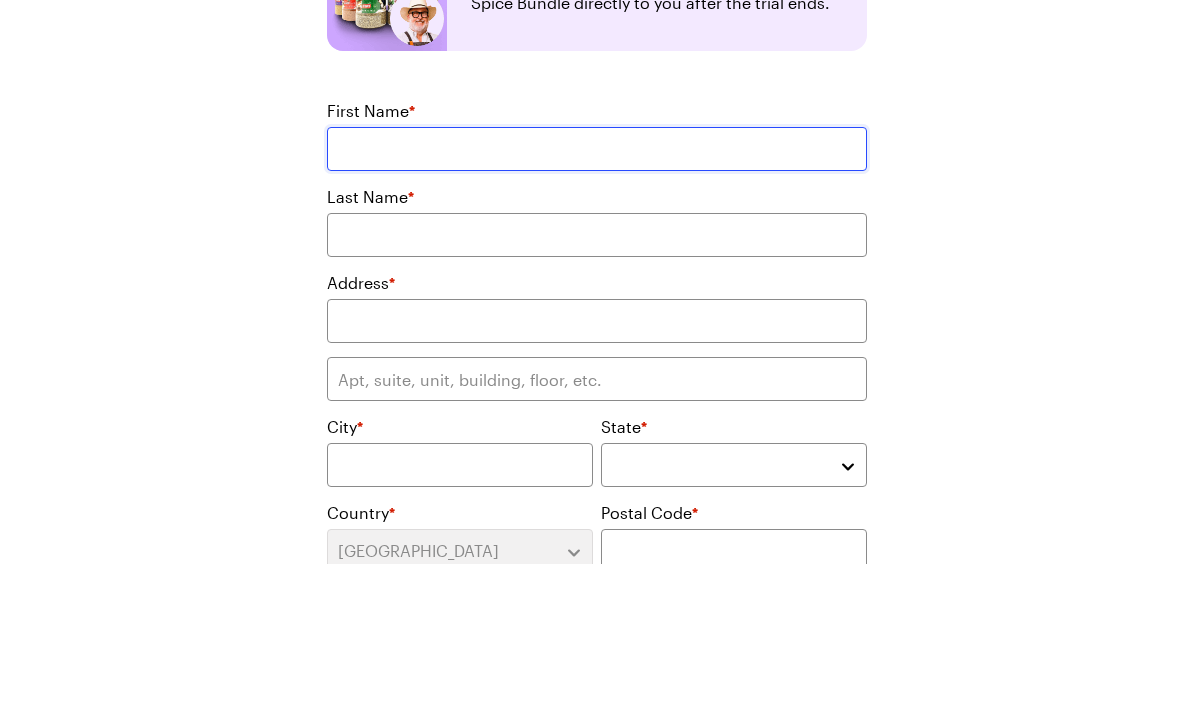 type on "Christopher" 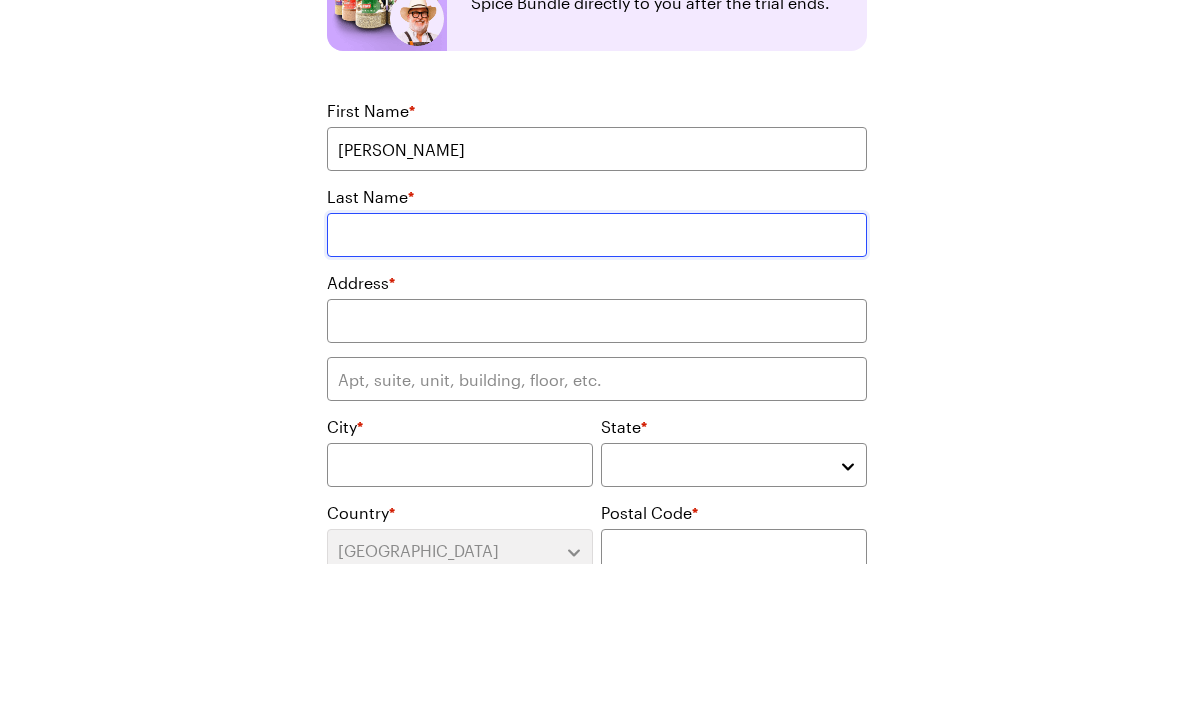 type on "Bowen" 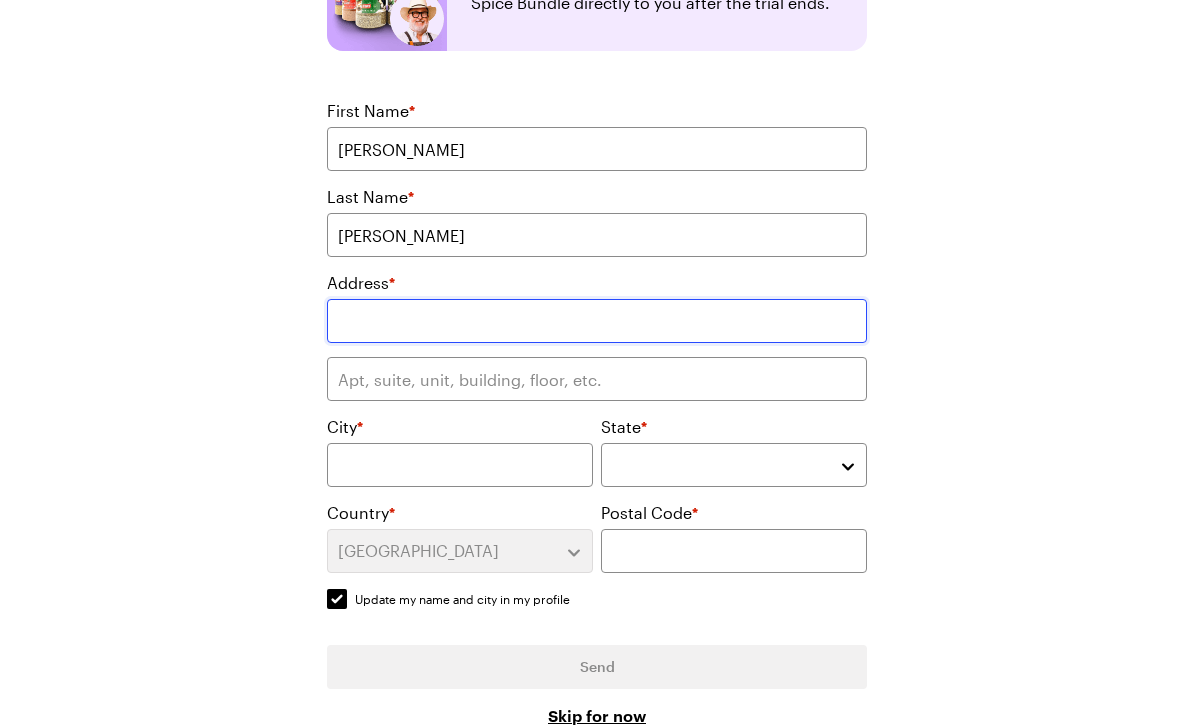 click at bounding box center (597, 321) 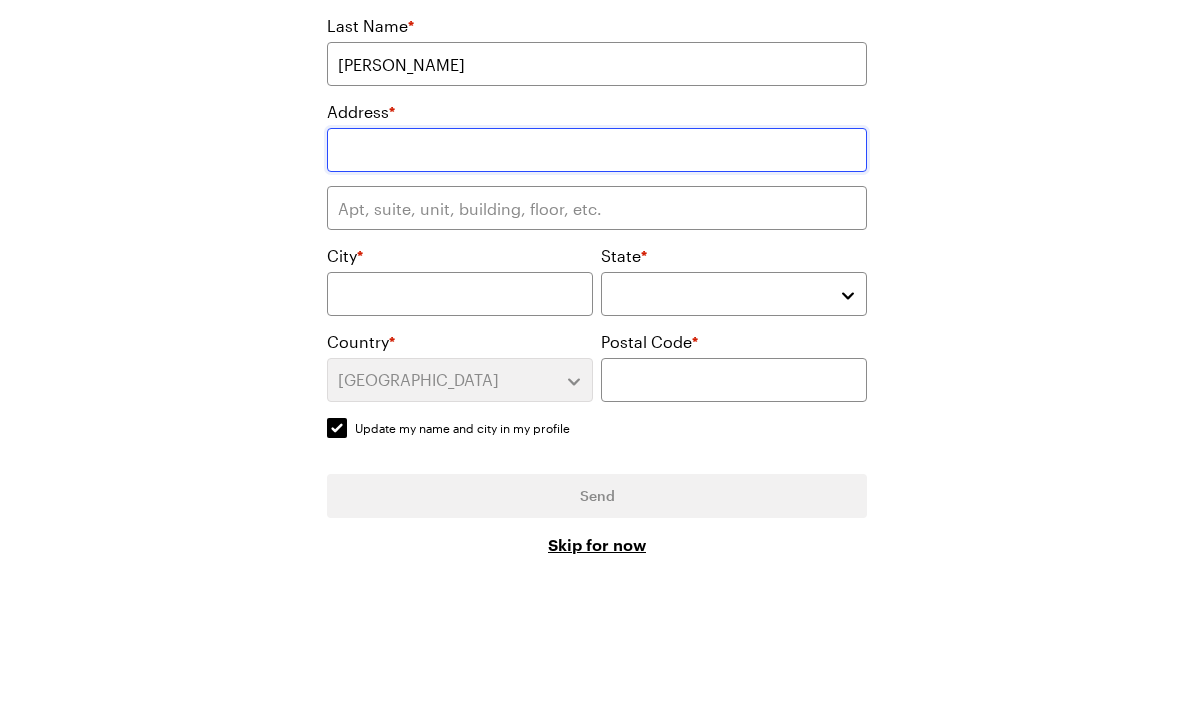 type on "4173 N. Bloomington Ave" 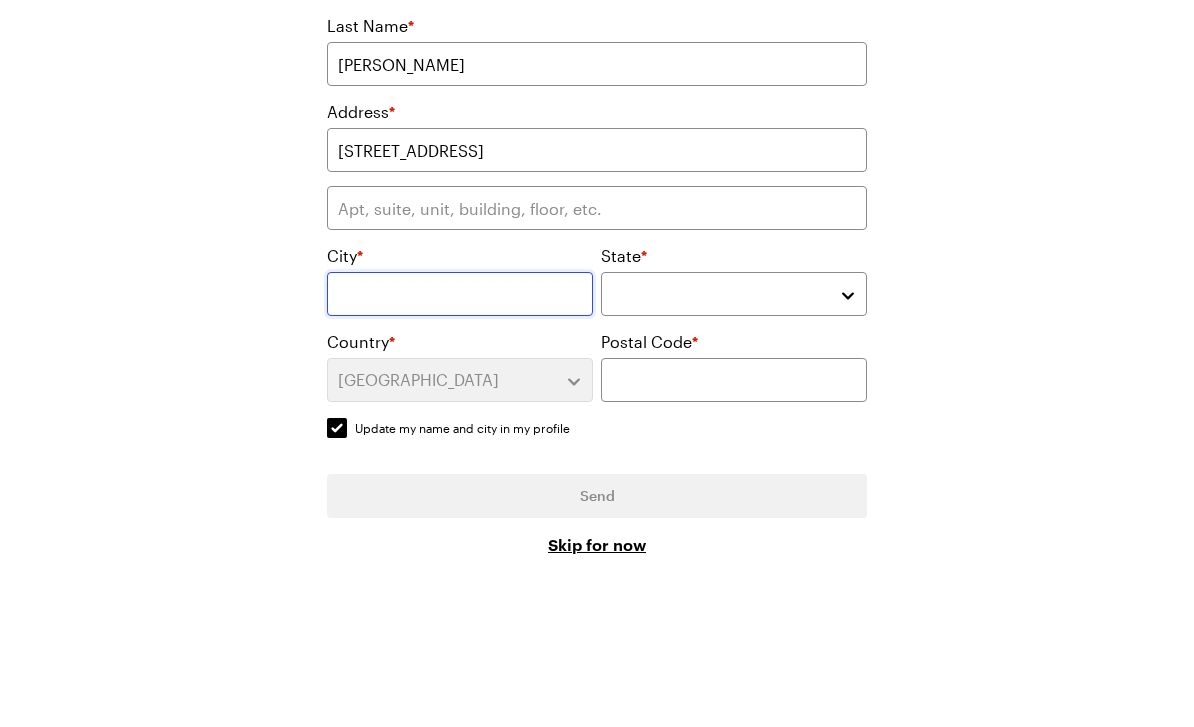 type on "Arlington Heights" 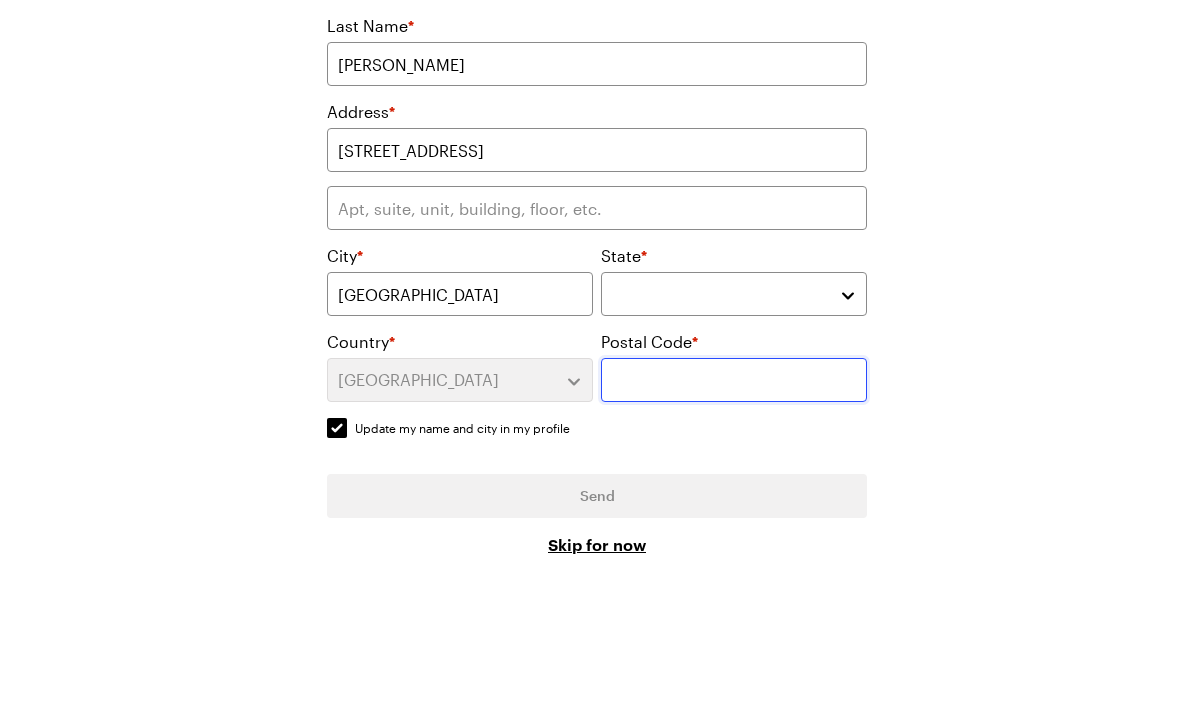 type on "60004" 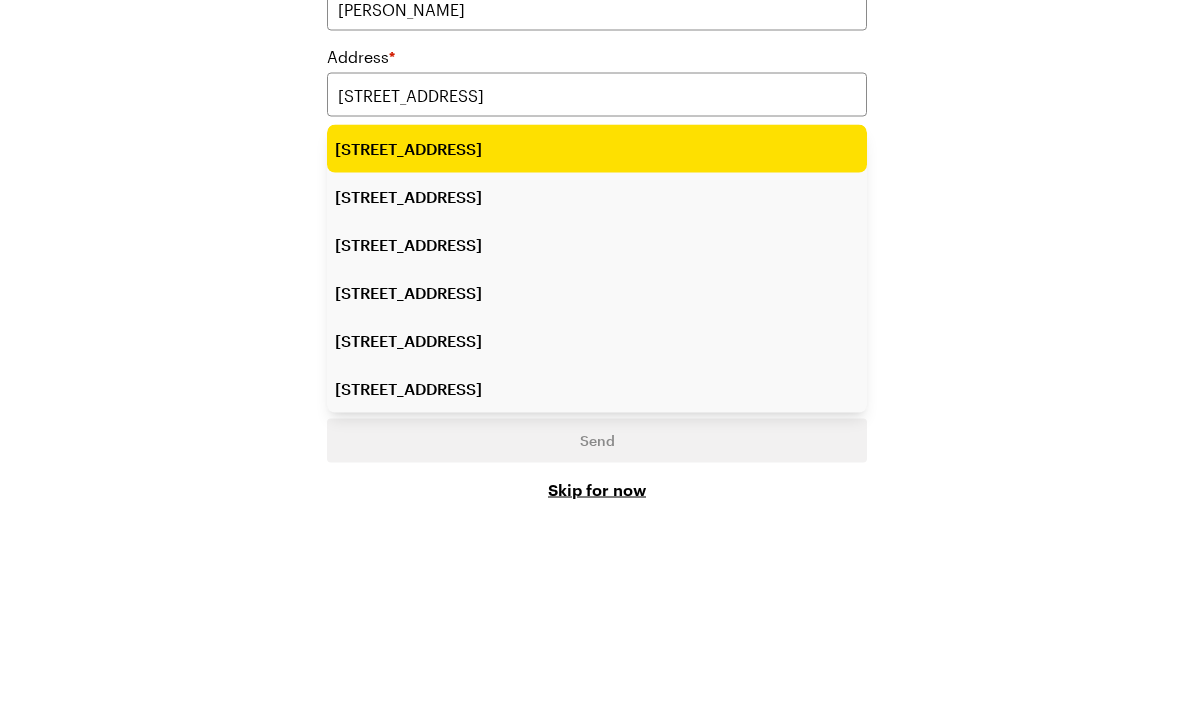type on "4173 North Bloomington Avenue" 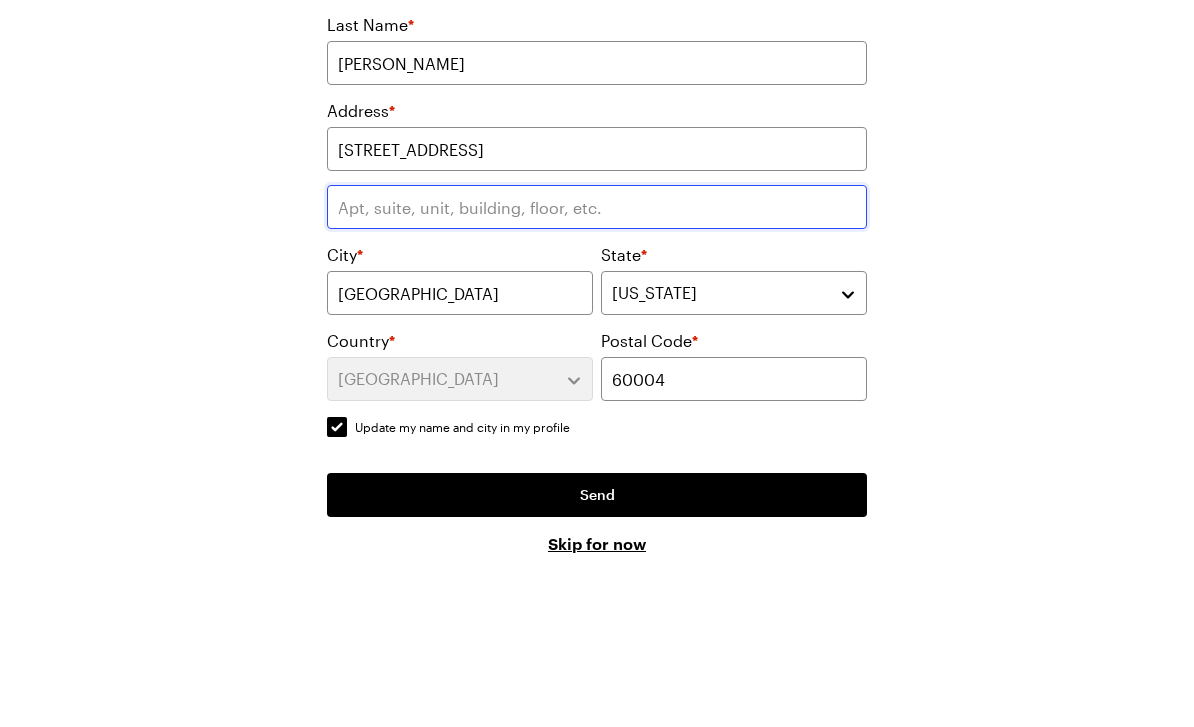 click at bounding box center [597, 380] 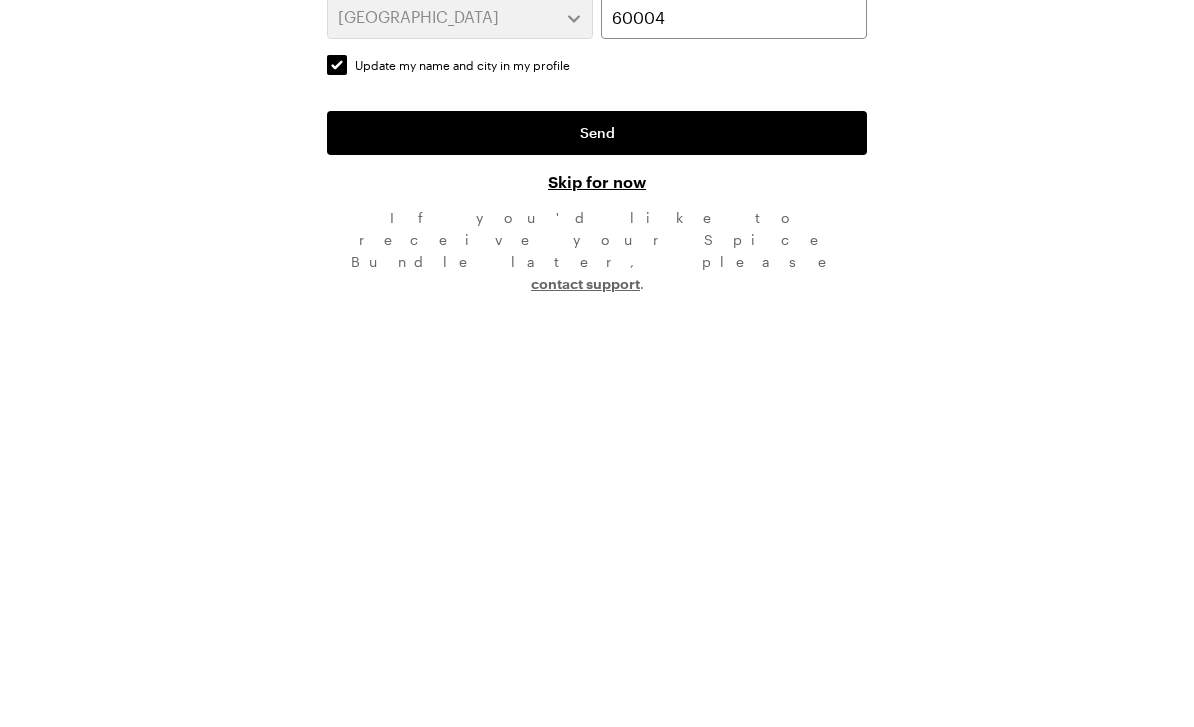 scroll, scrollTop: 347, scrollLeft: 0, axis: vertical 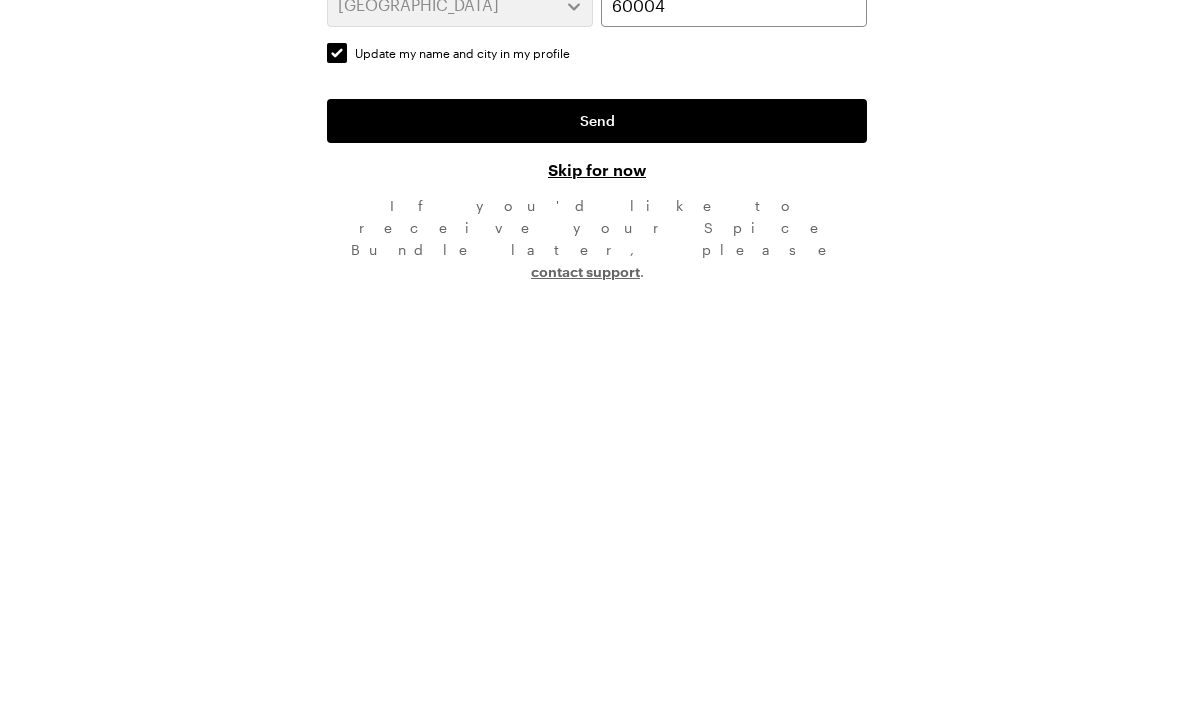 type on "Apt 102" 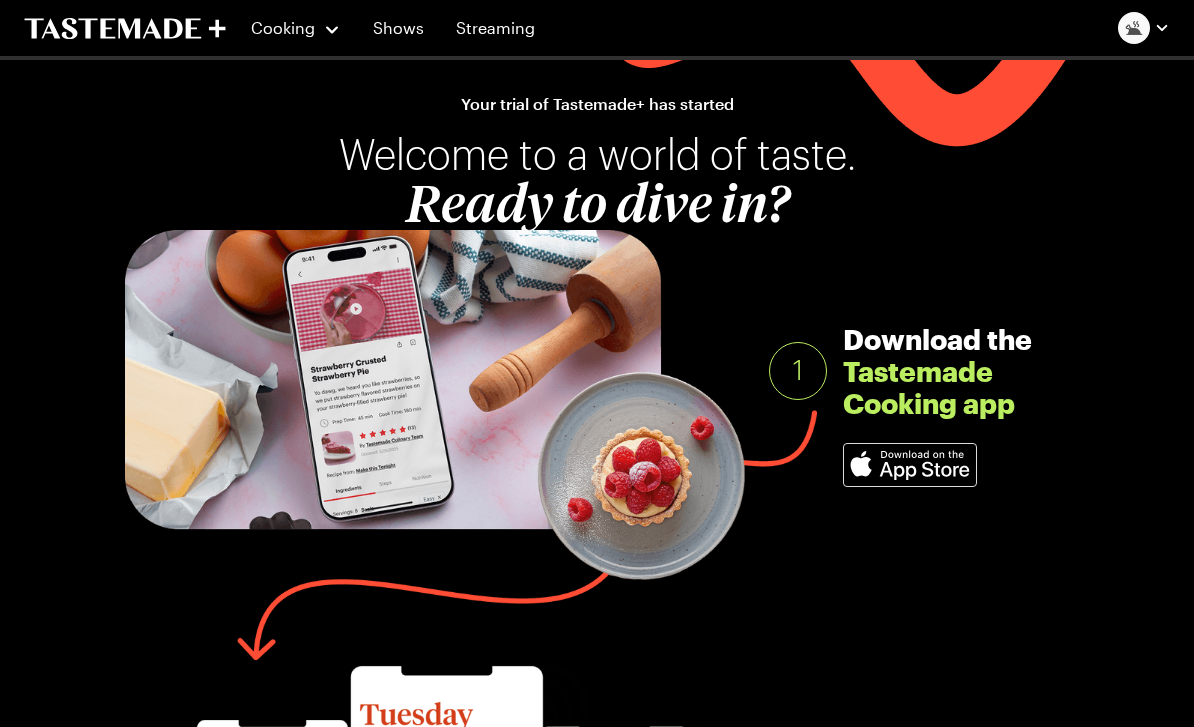 scroll, scrollTop: 0, scrollLeft: 0, axis: both 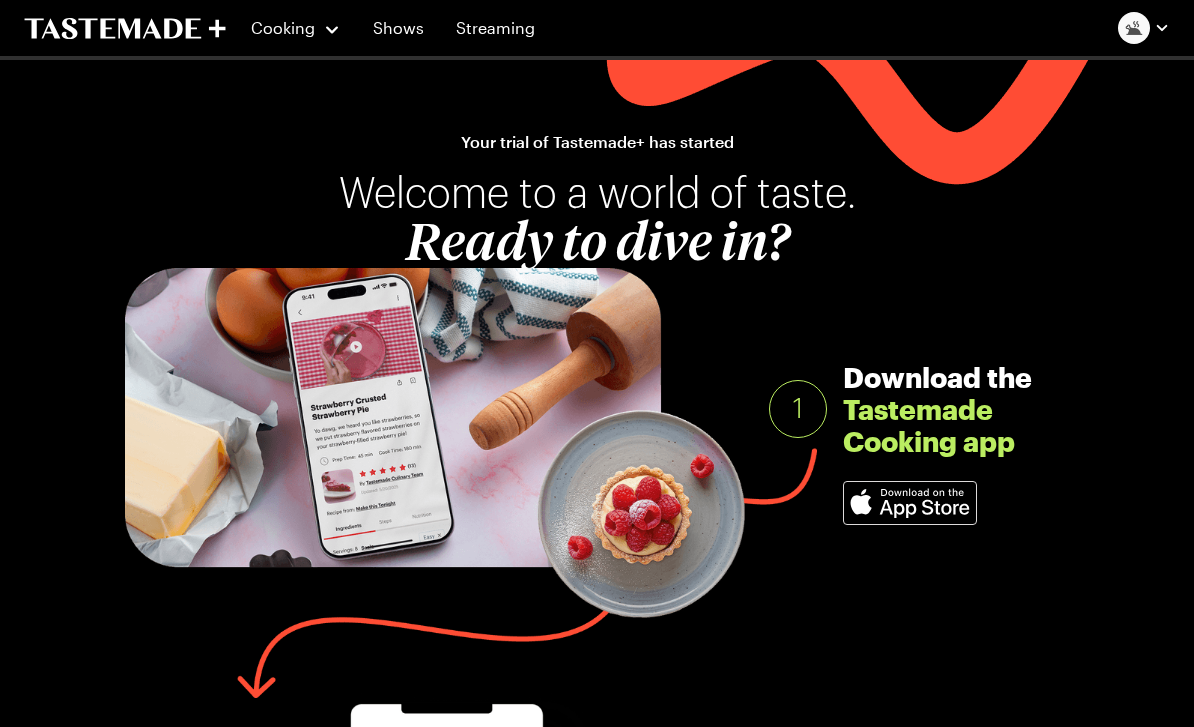 click on "Cooking" at bounding box center [295, 28] 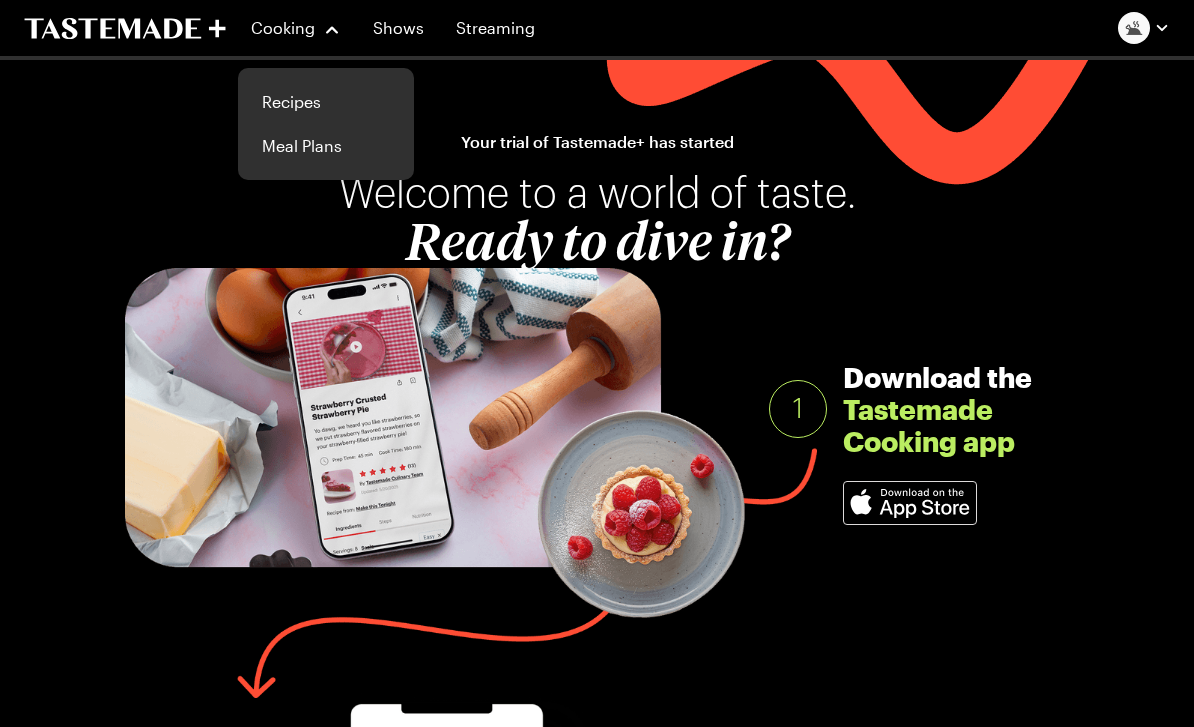 click on "Shows" at bounding box center [398, 28] 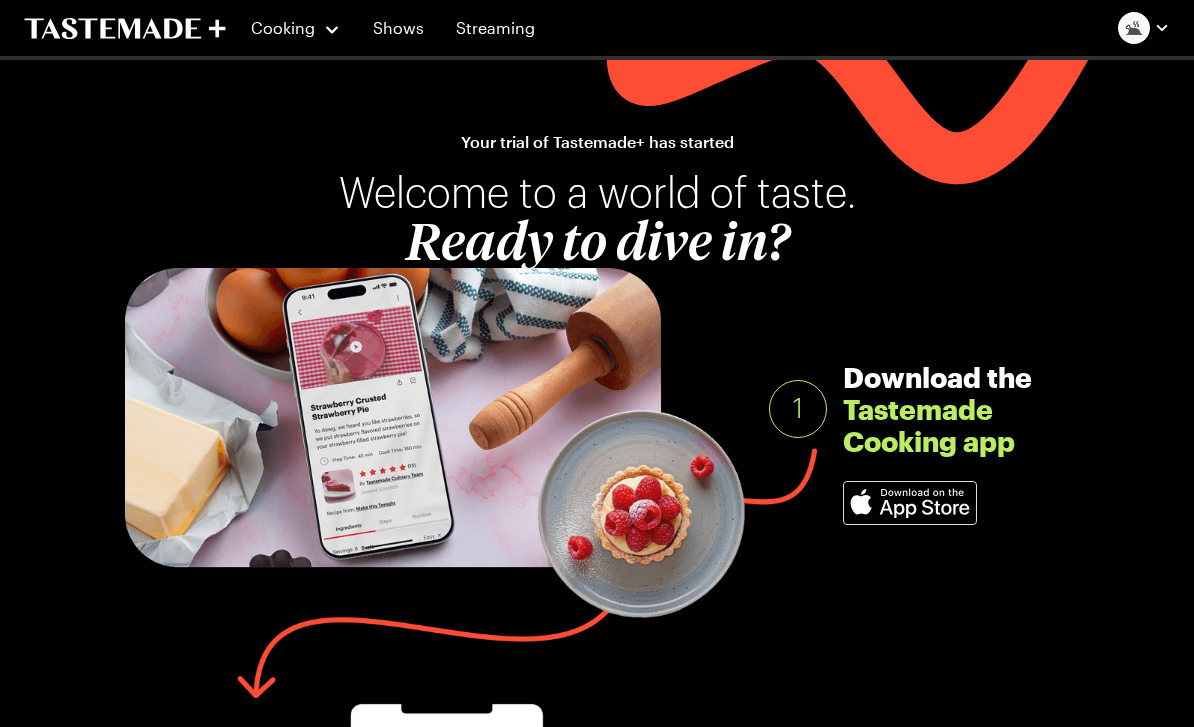 click on "Shows" at bounding box center [398, 28] 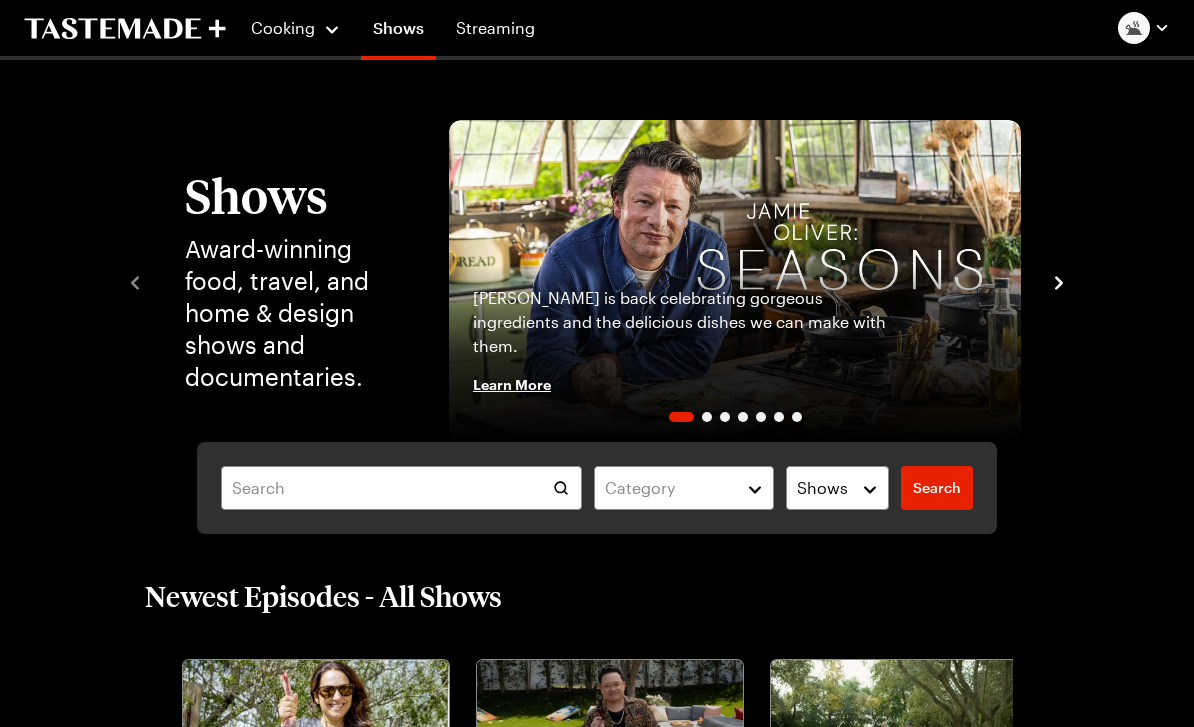 click on "Shows" at bounding box center [398, 32] 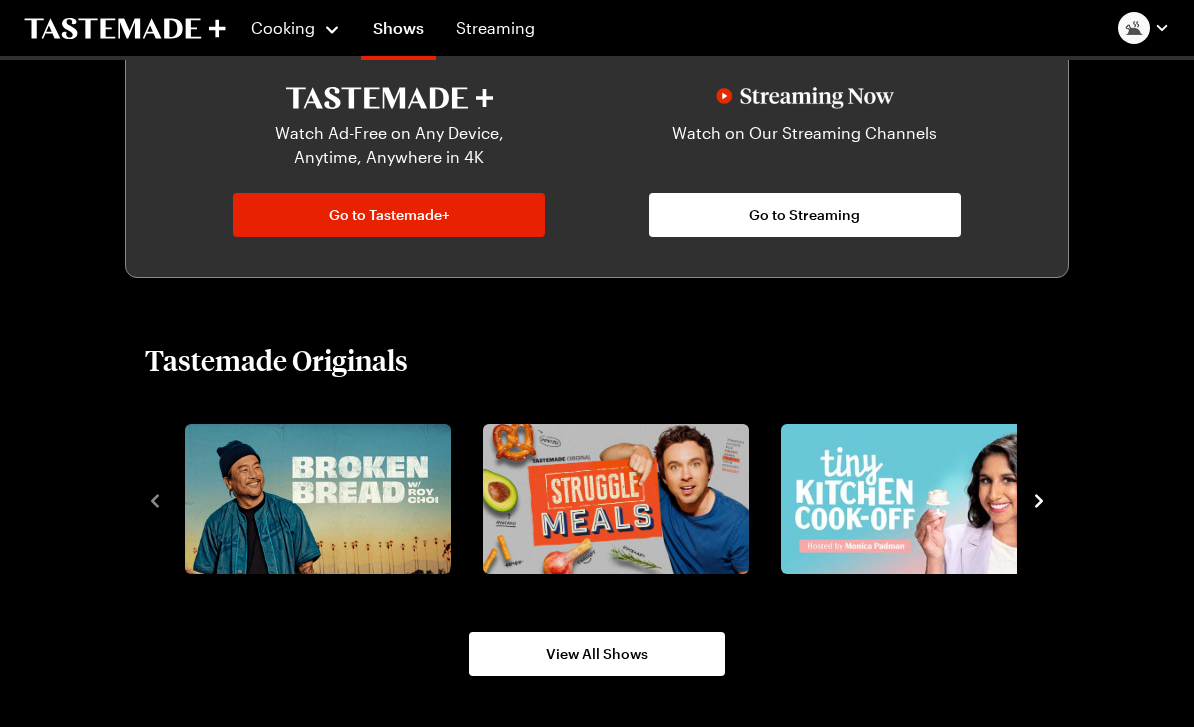 scroll, scrollTop: 1063, scrollLeft: 0, axis: vertical 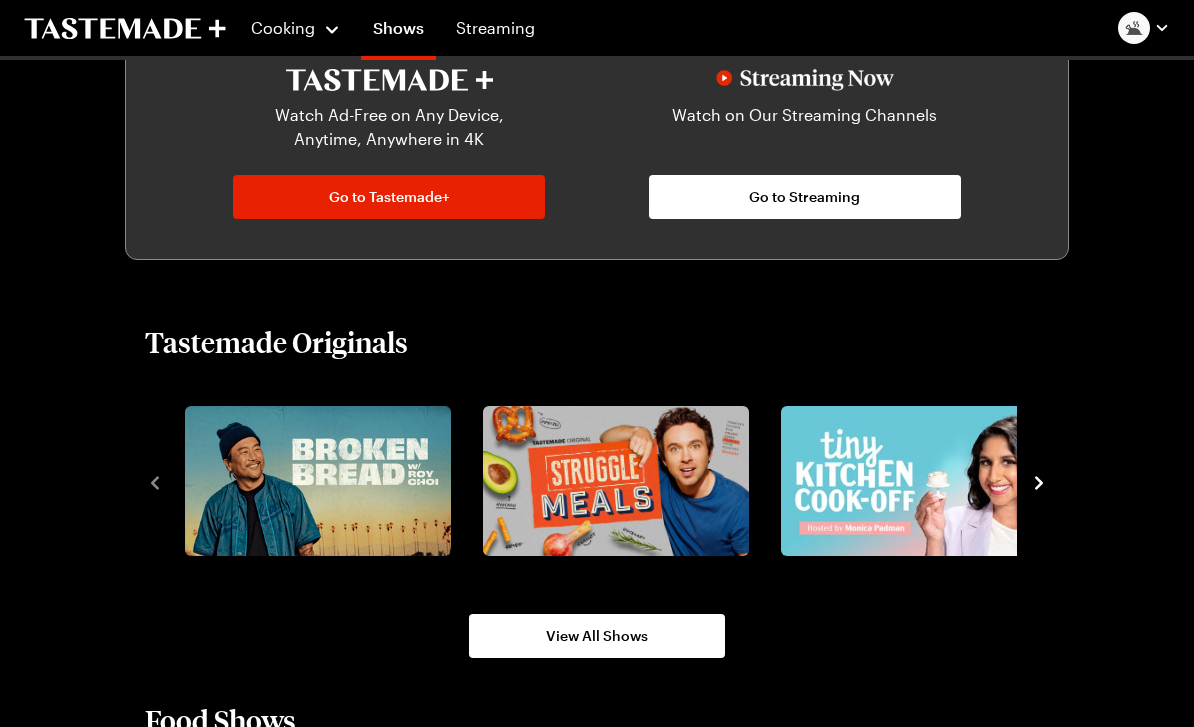 click at bounding box center [616, 481] 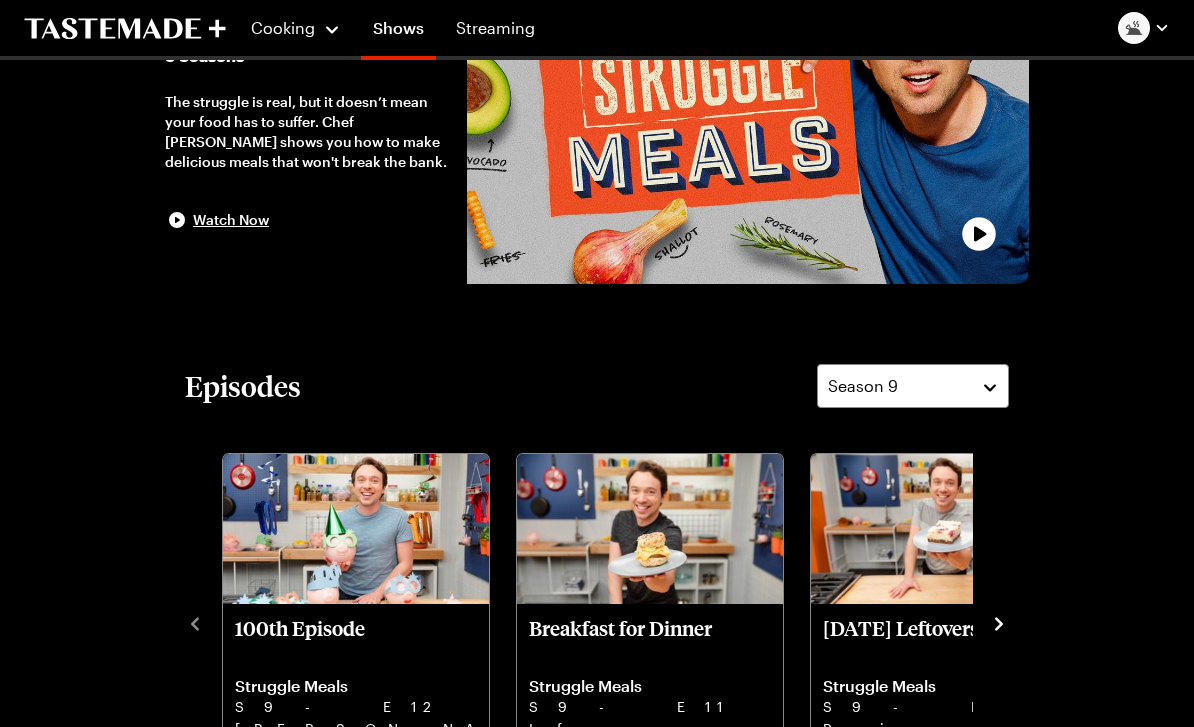 scroll, scrollTop: 174, scrollLeft: 0, axis: vertical 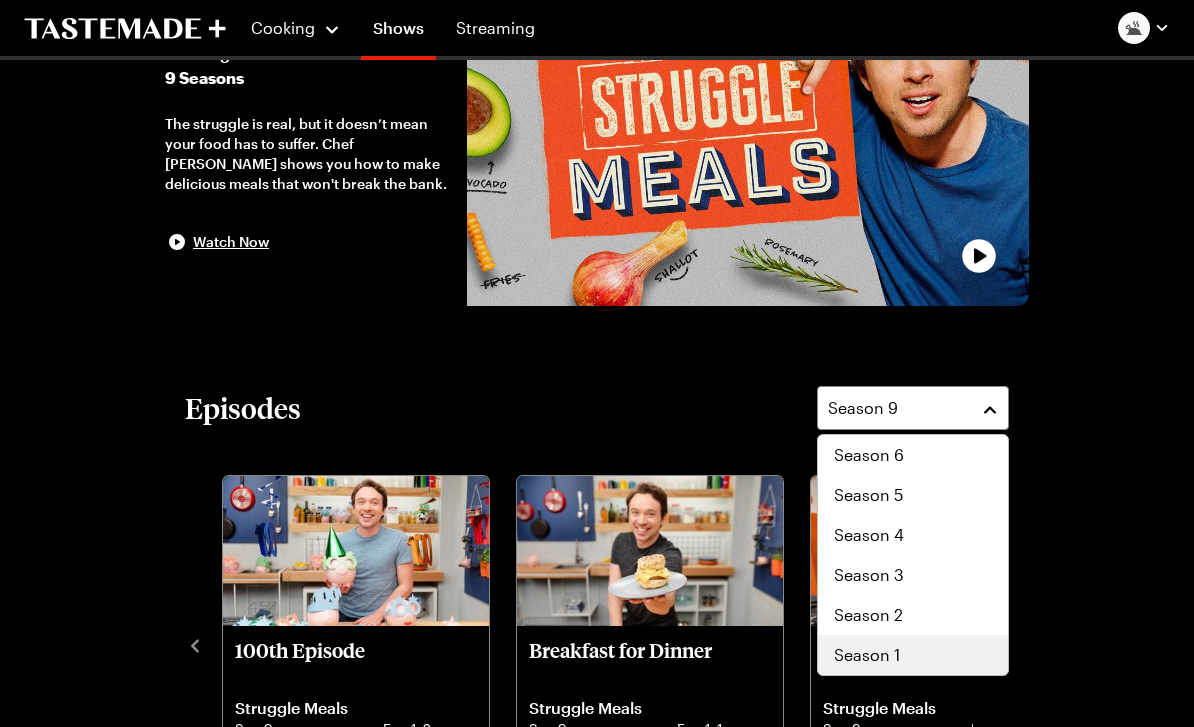 click on "Season 1" at bounding box center [913, 655] 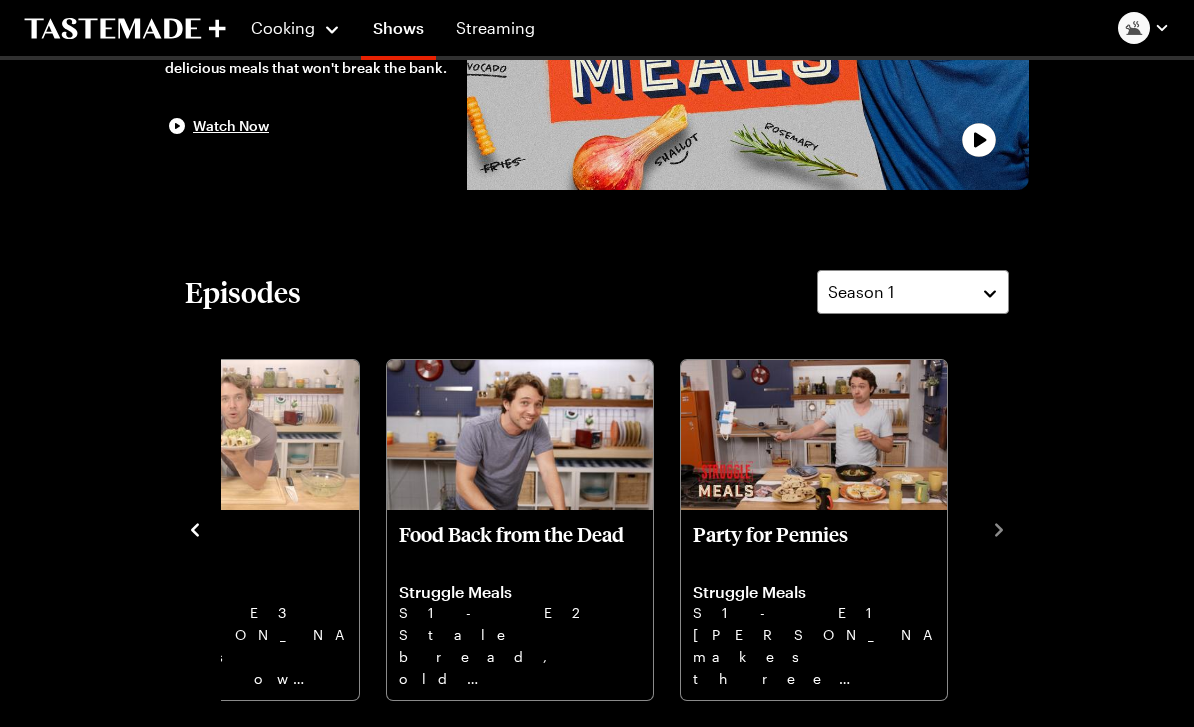 scroll, scrollTop: 290, scrollLeft: 0, axis: vertical 